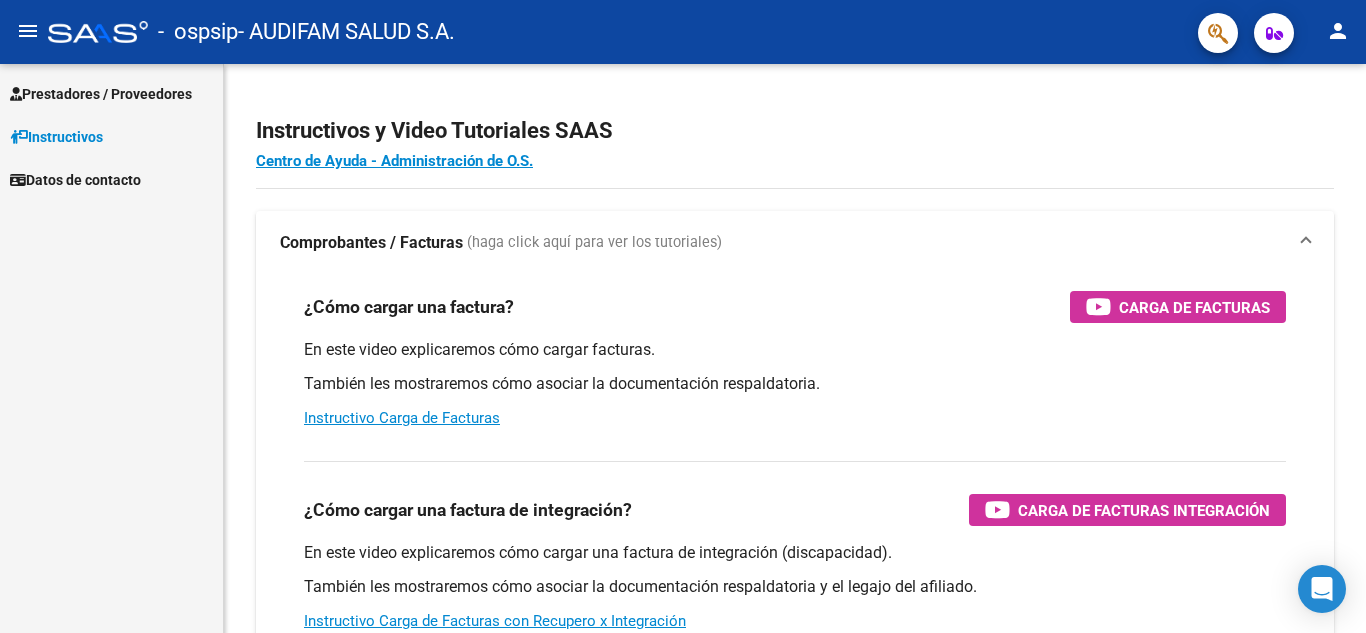 scroll, scrollTop: 0, scrollLeft: 0, axis: both 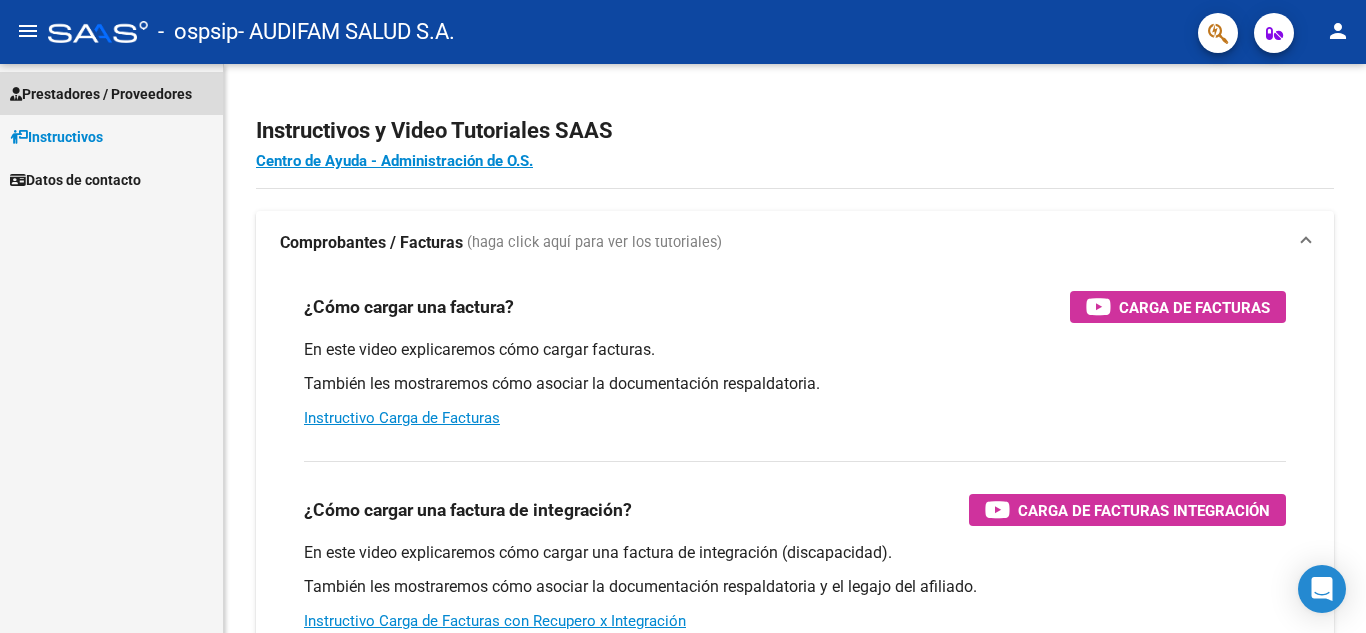 click on "Prestadores / Proveedores" at bounding box center [101, 94] 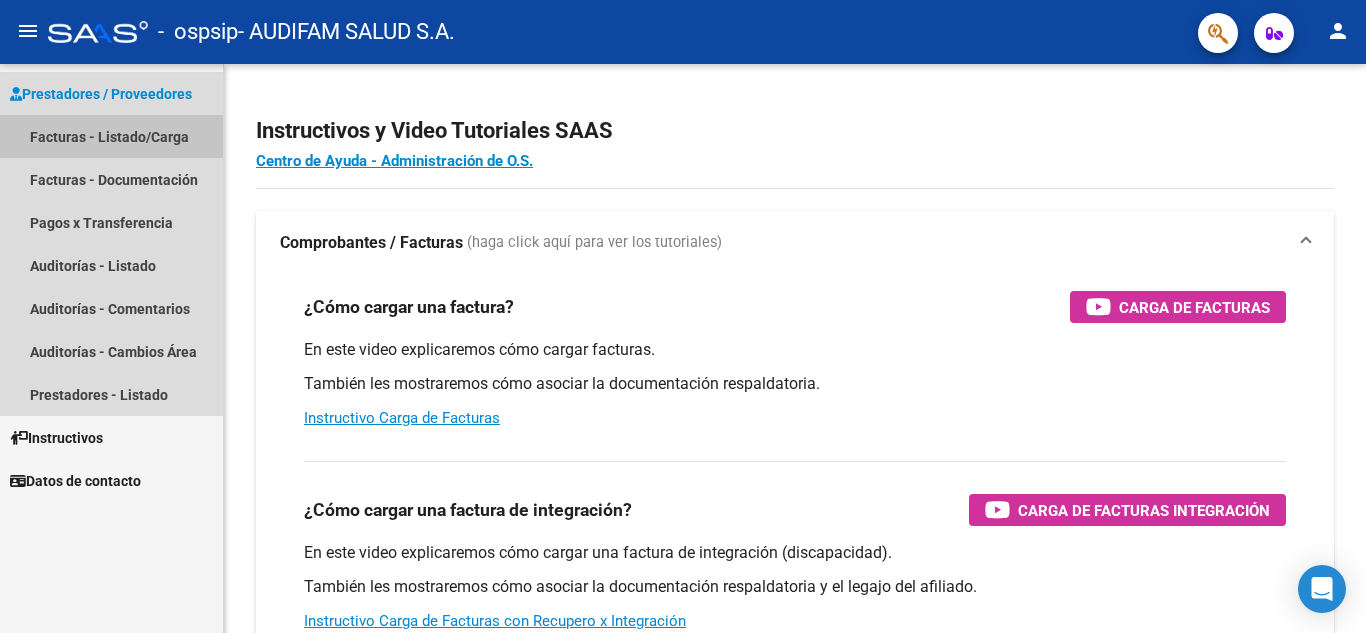 click on "Facturas - Listado/Carga" at bounding box center (111, 136) 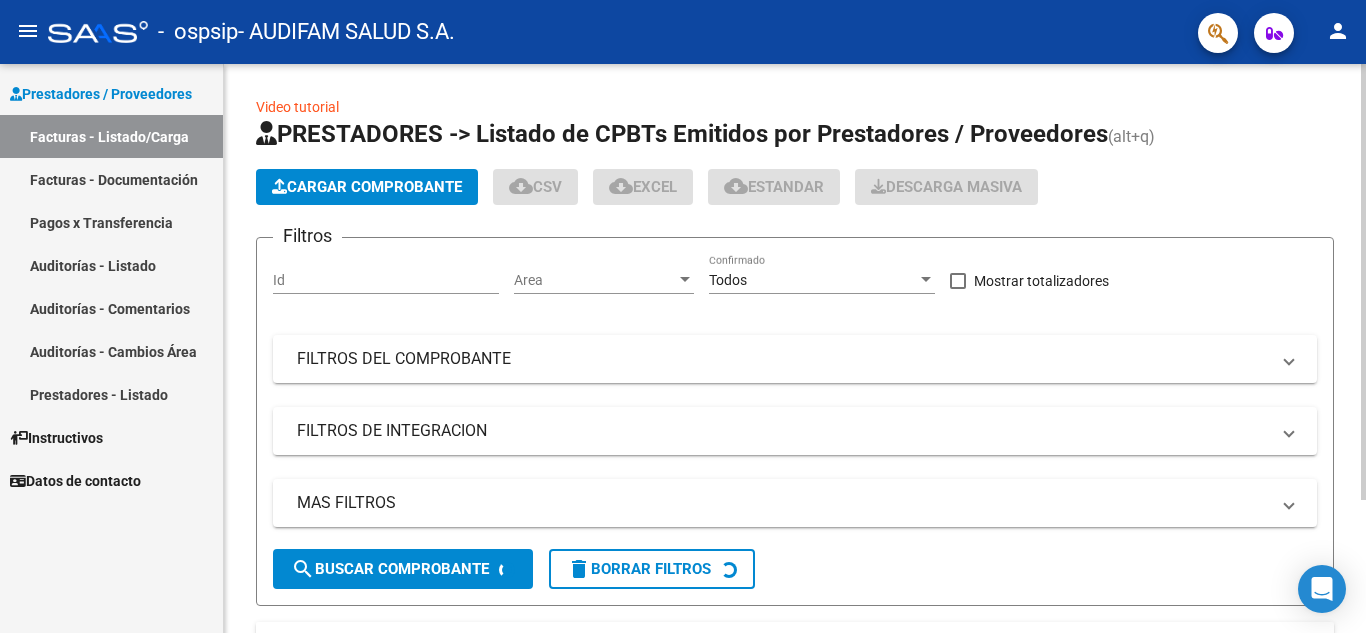 click on "Cargar Comprobante" 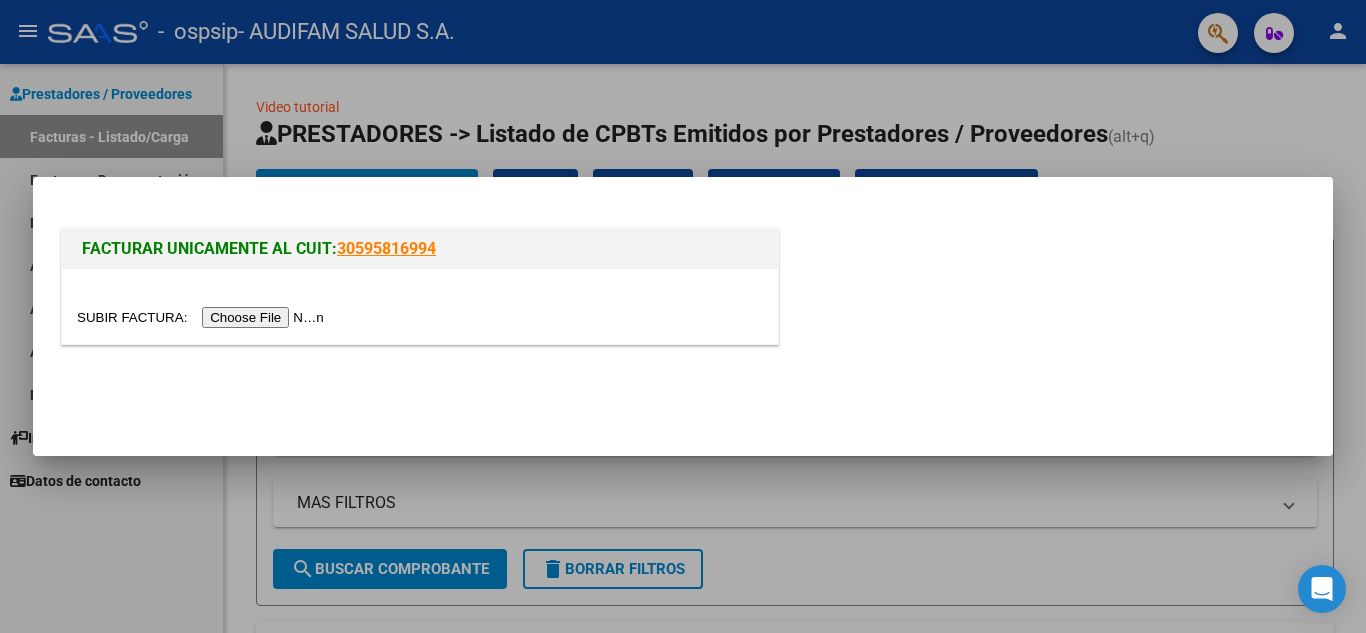 click at bounding box center (203, 317) 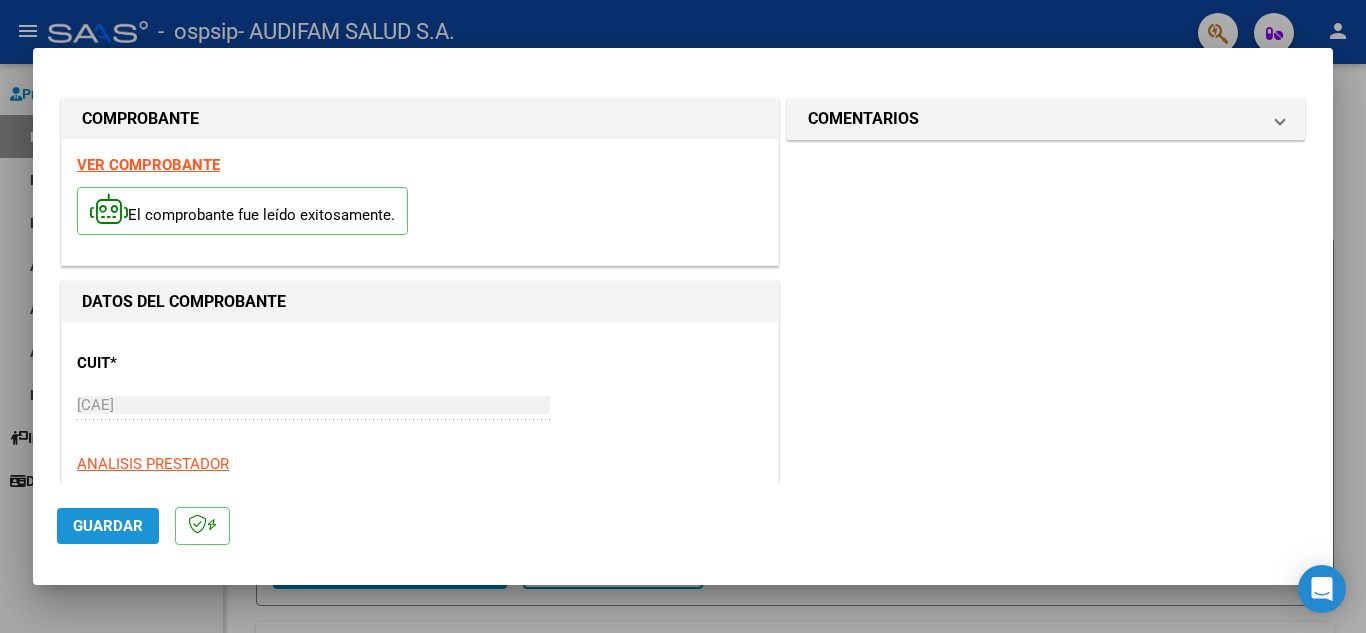click on "Guardar" 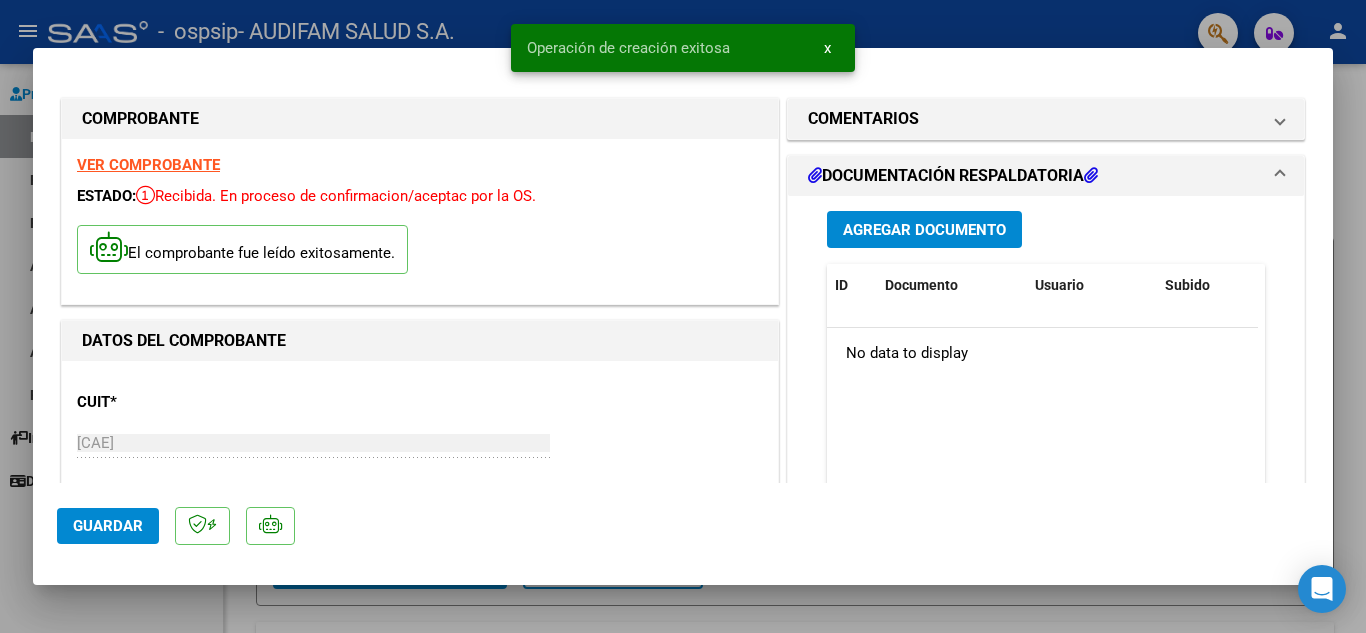 click on "Agregar Documento" at bounding box center [924, 230] 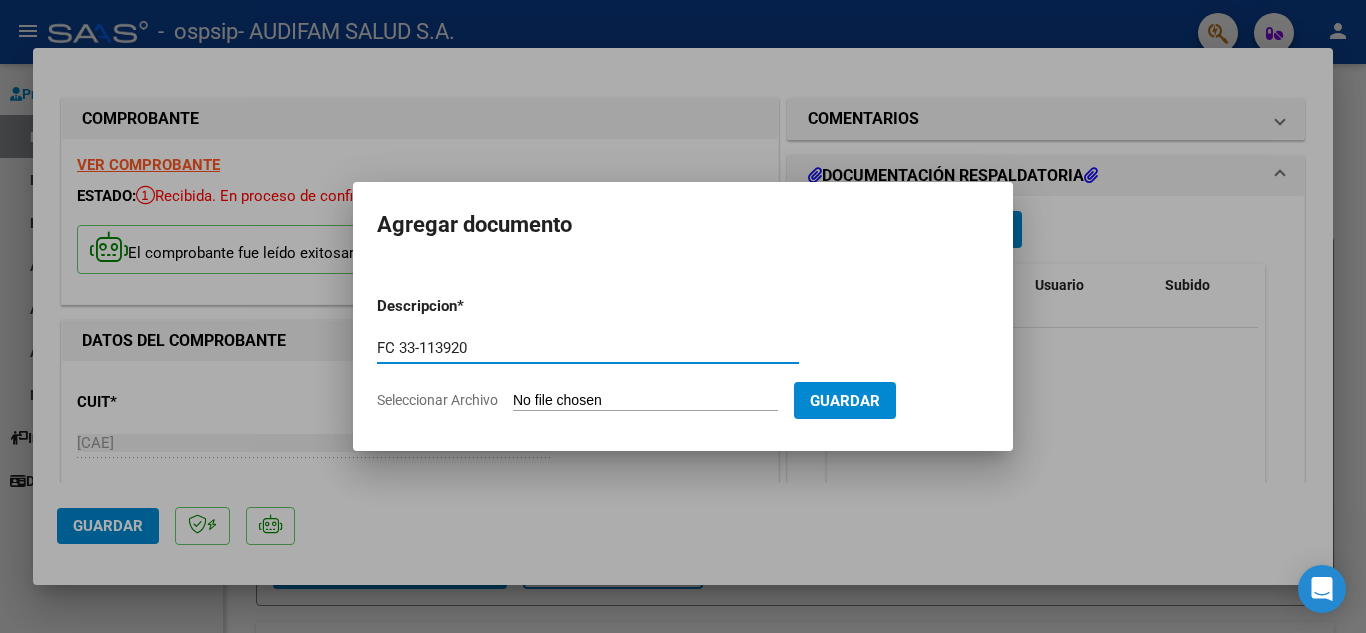 type on "FC 33-113920" 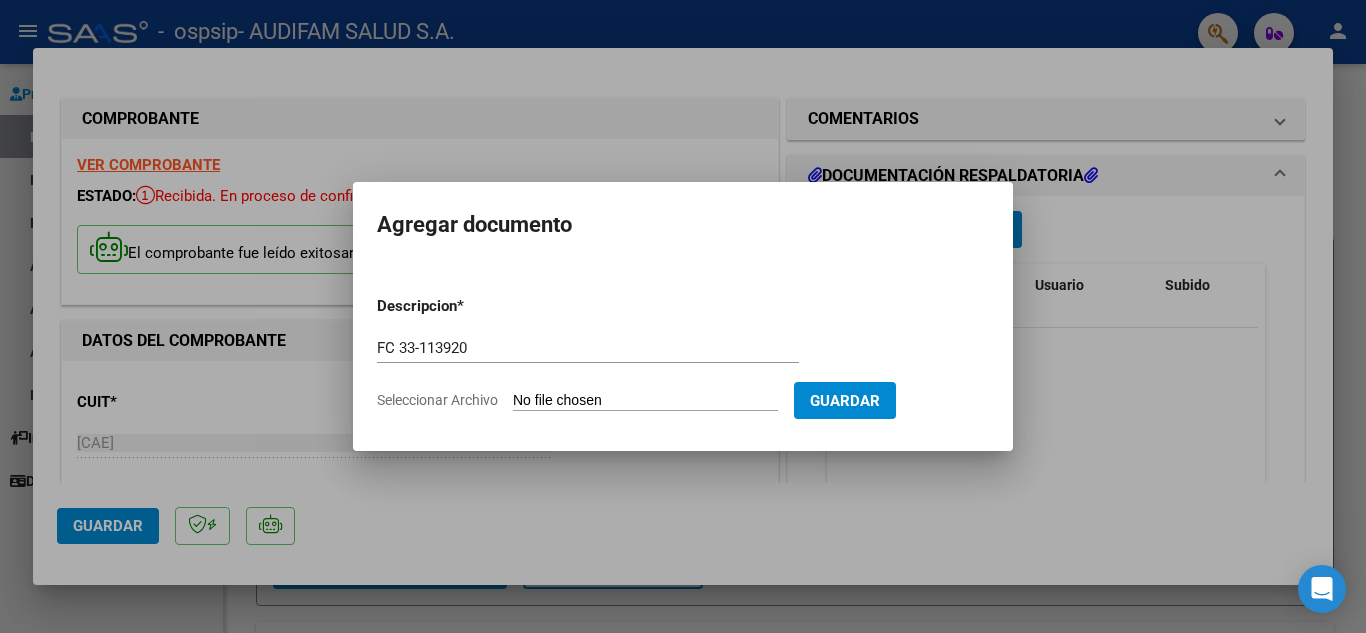 click on "Seleccionar Archivo" at bounding box center (645, 401) 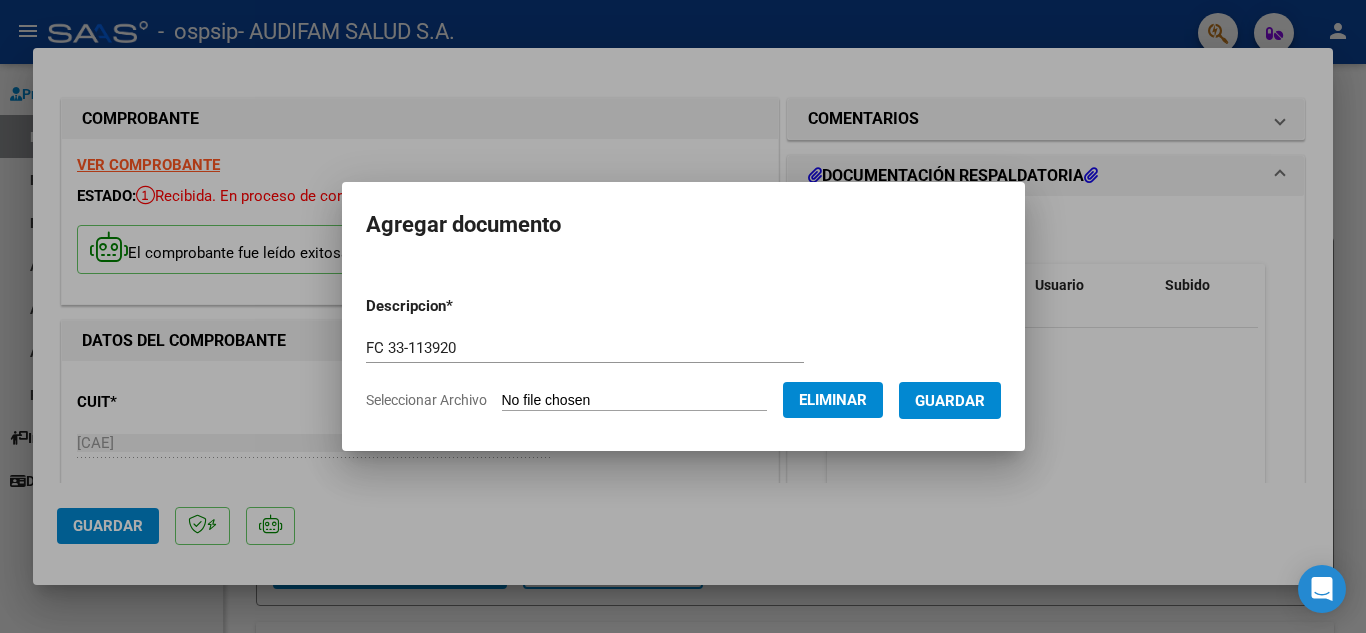 click on "Guardar" at bounding box center [950, 401] 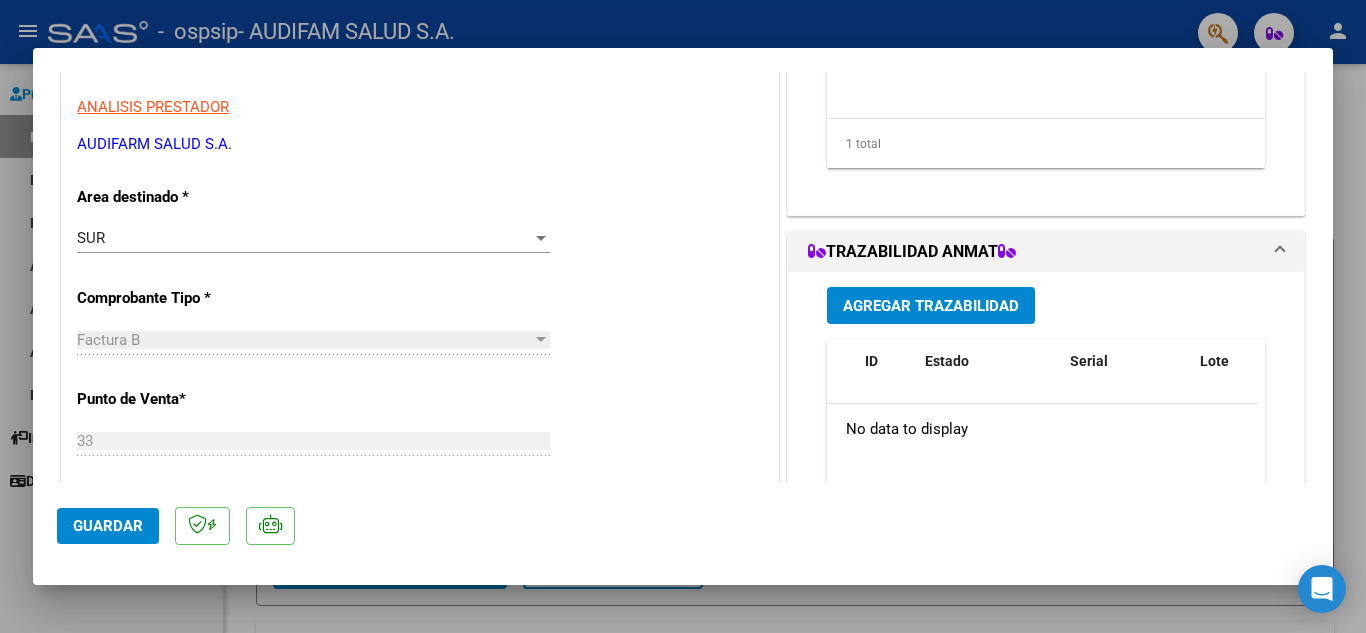 scroll, scrollTop: 446, scrollLeft: 0, axis: vertical 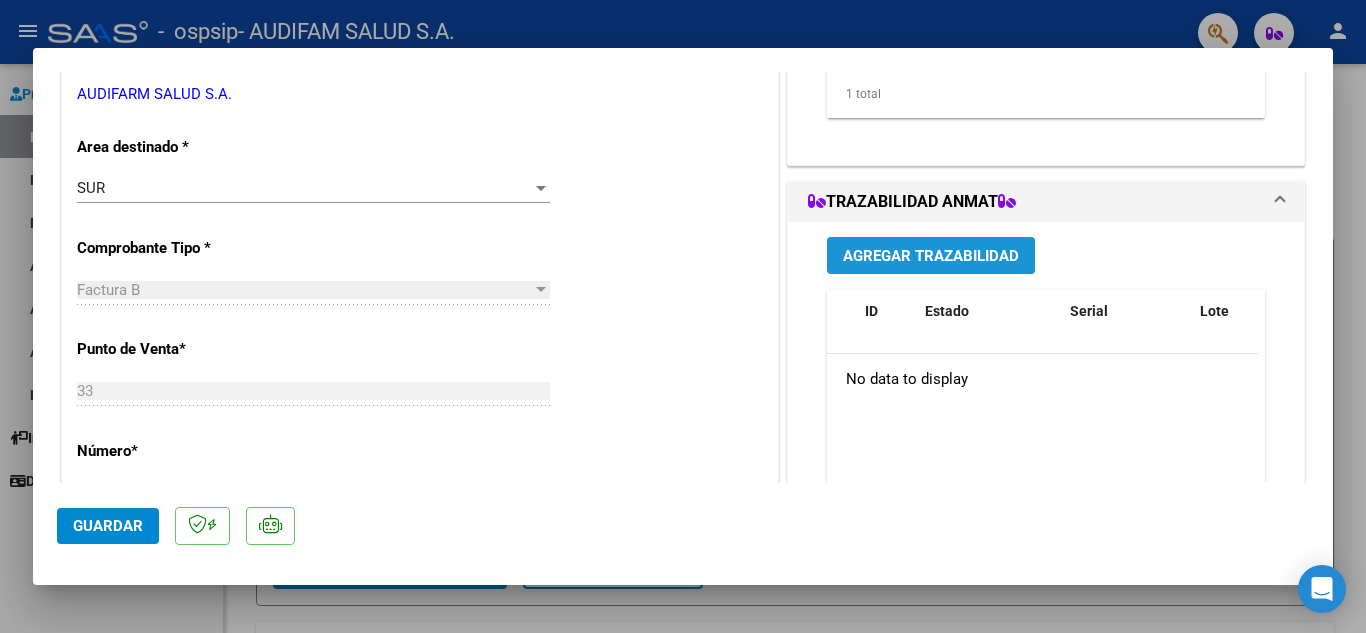 click on "Agregar Trazabilidad" at bounding box center (931, 256) 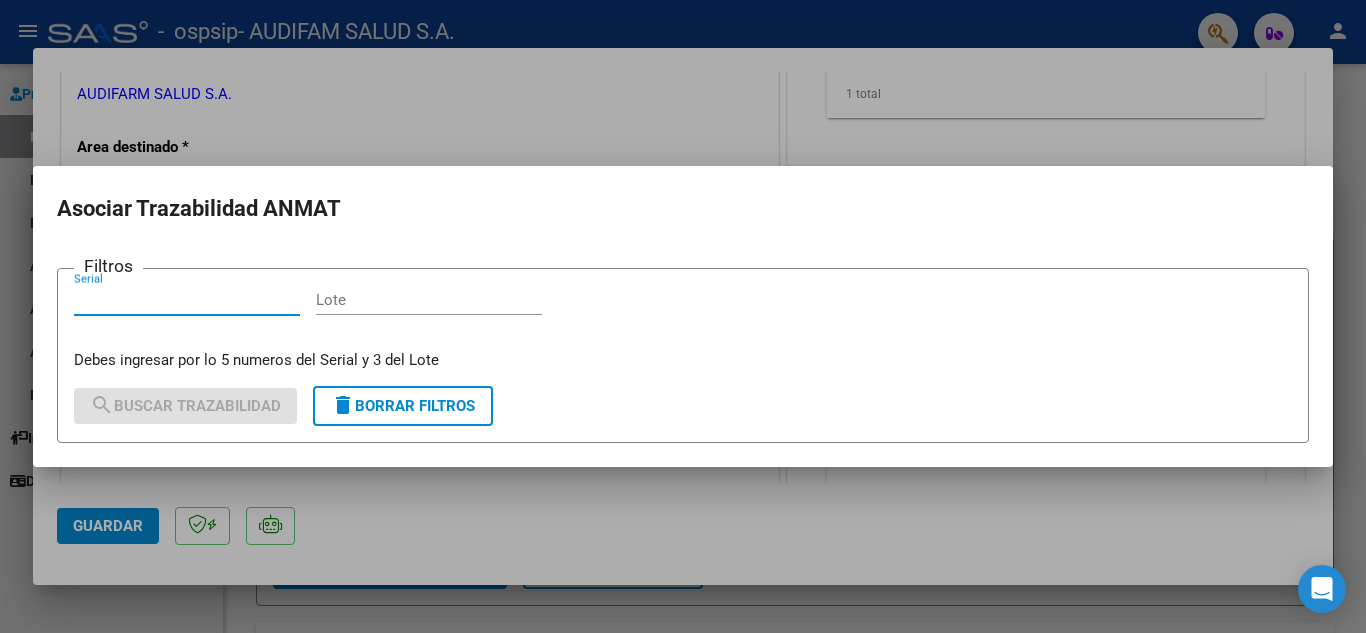 click on "Serial" at bounding box center (187, 300) 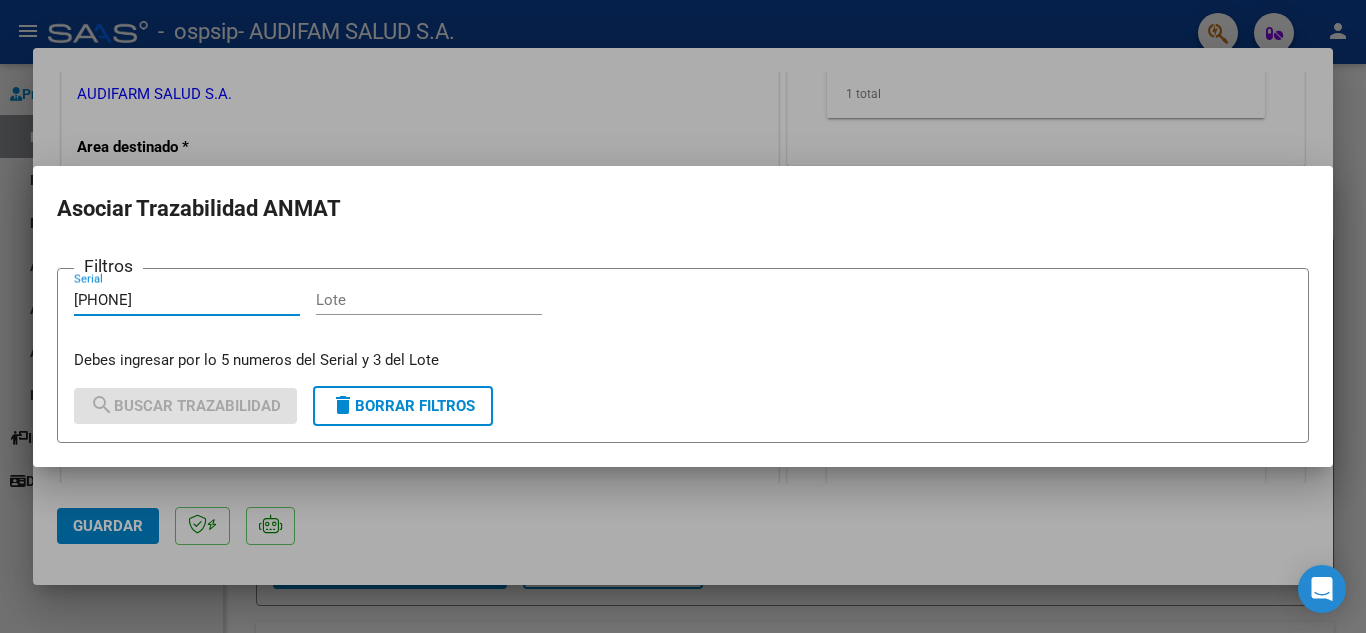 type on "[PHONE]" 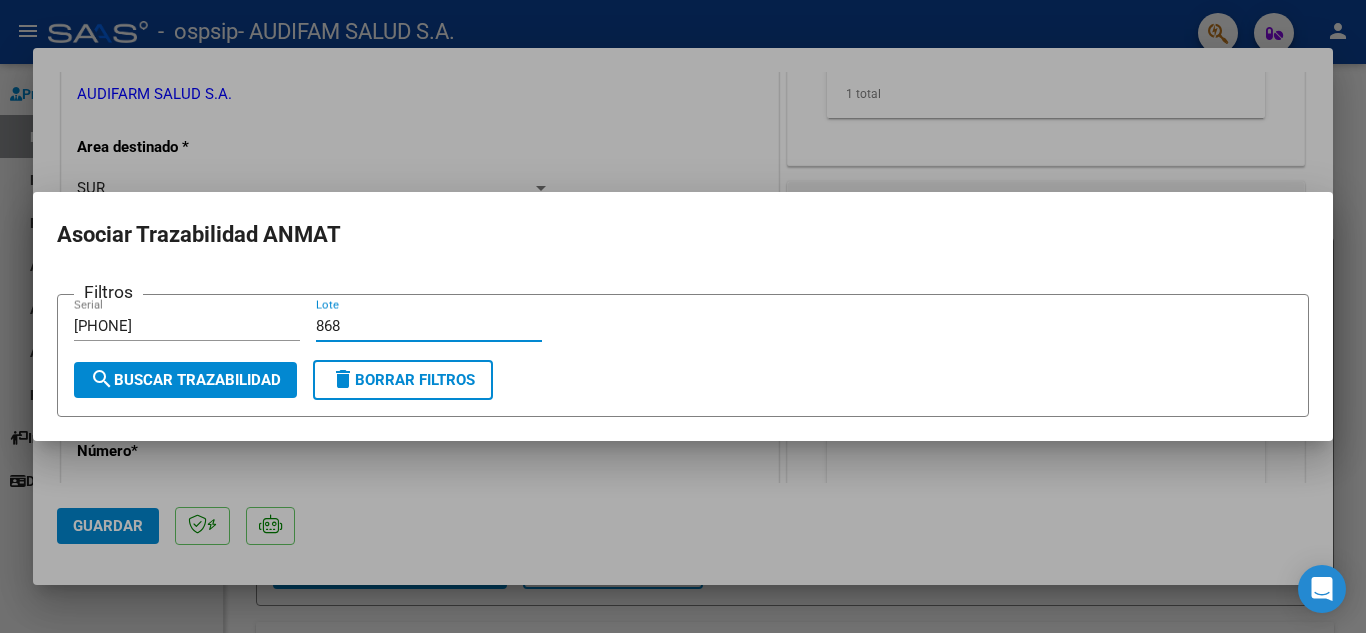 type on "868" 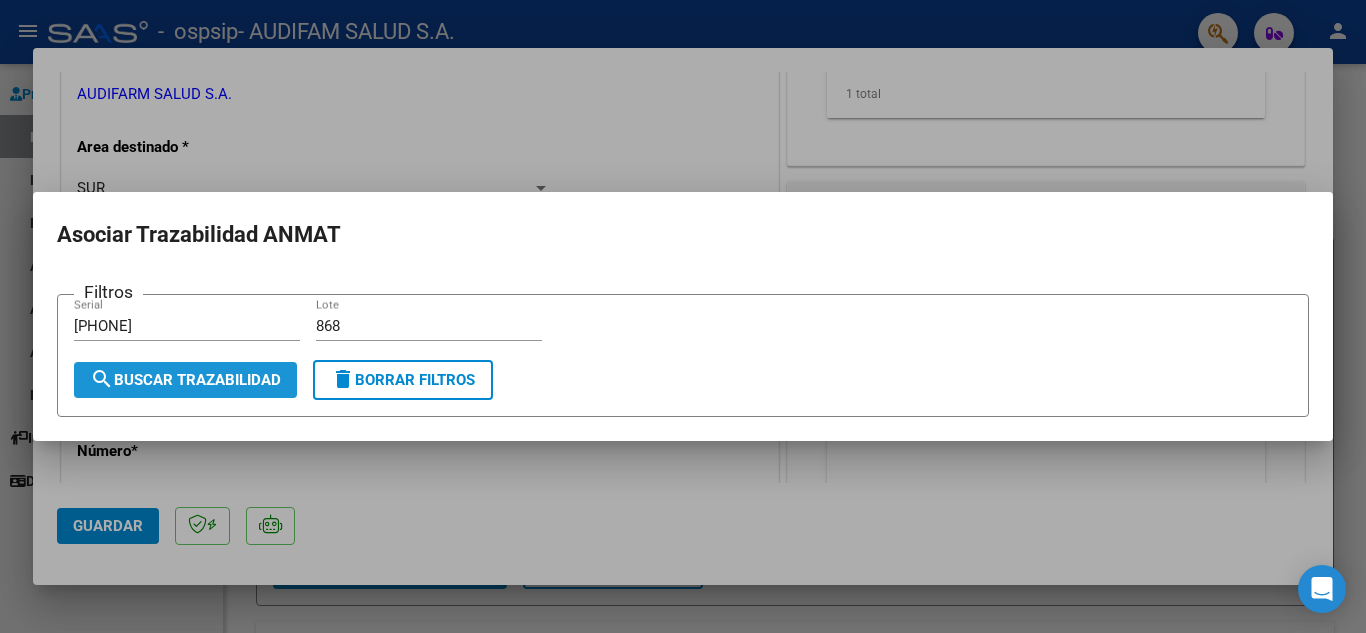 click on "search  Buscar Trazabilidad" at bounding box center [185, 380] 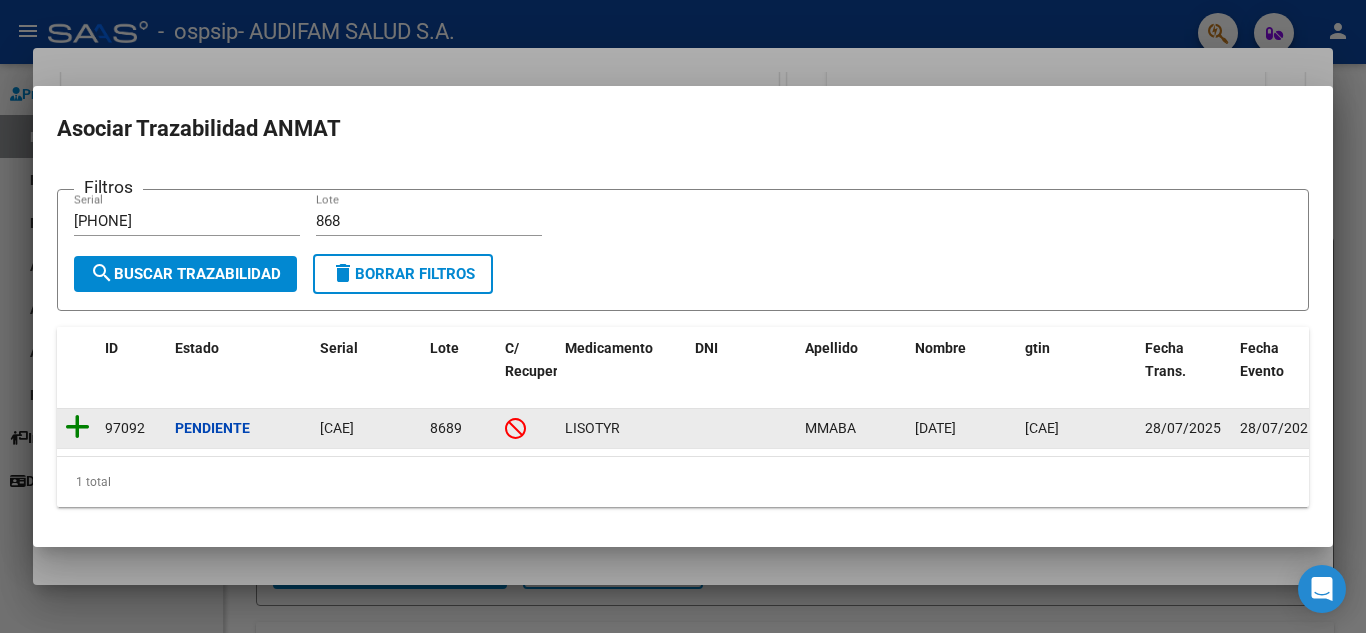 click 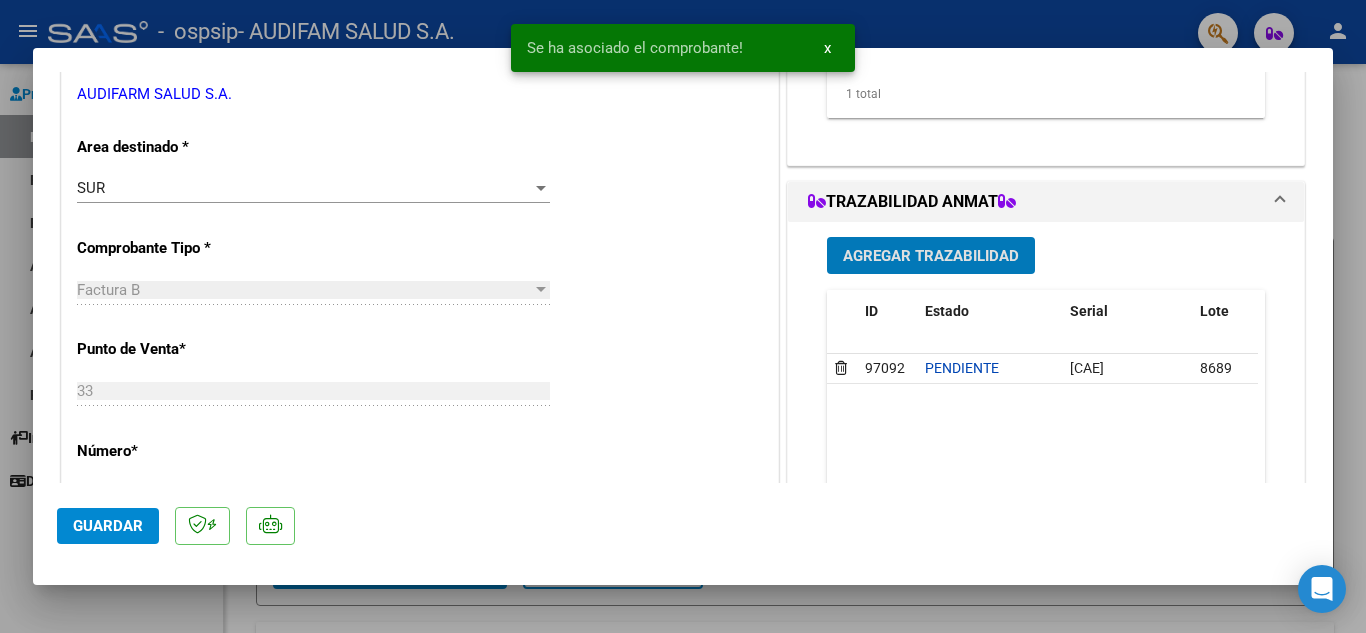 click on "Agregar Trazabilidad" at bounding box center (931, 256) 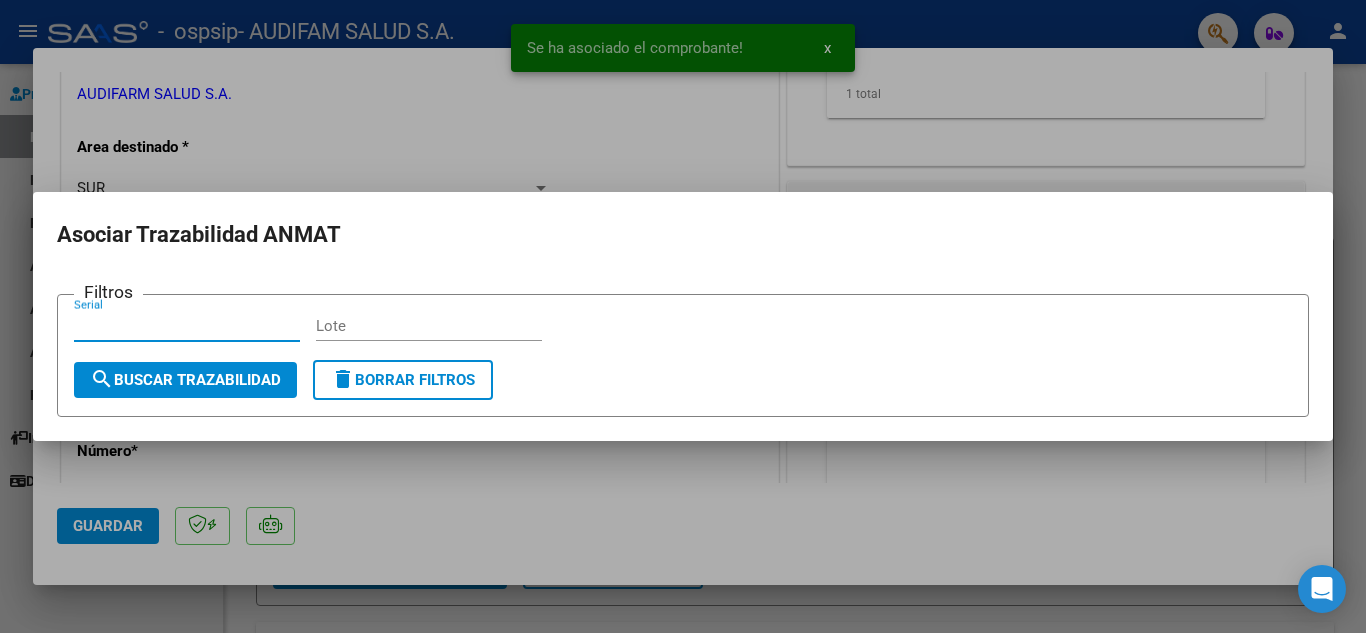 click on "Serial" at bounding box center (187, 326) 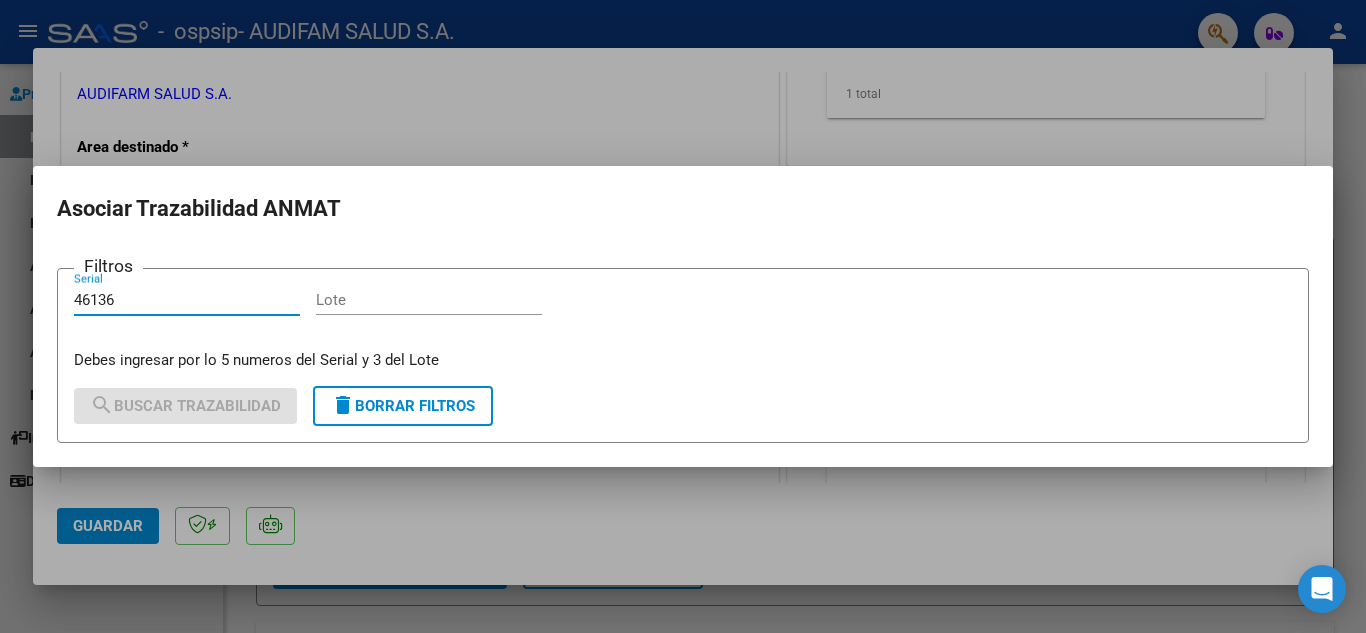 type on "46136" 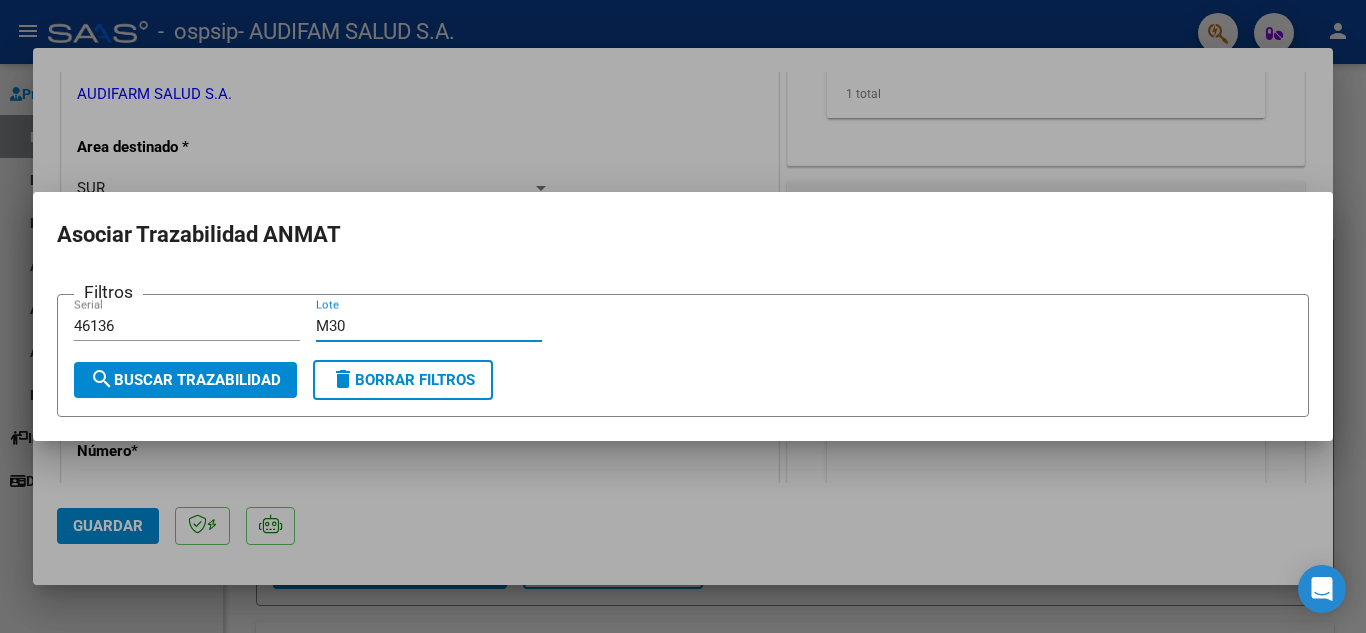 type on "M30" 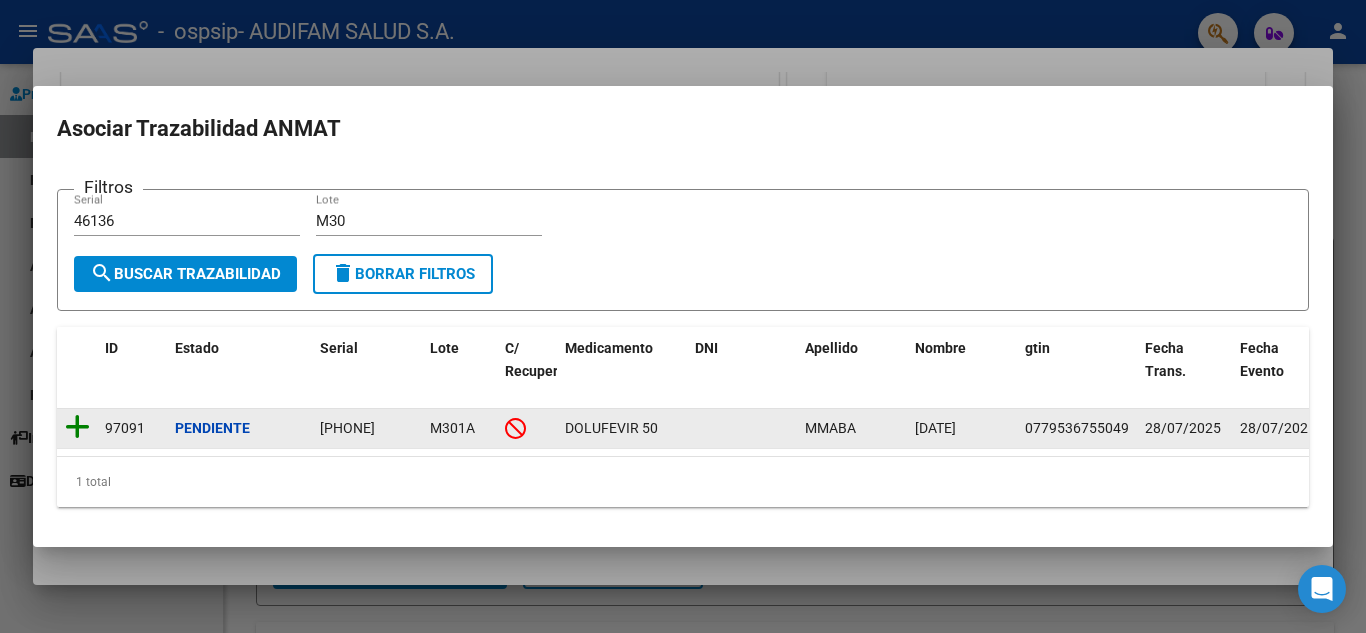 click 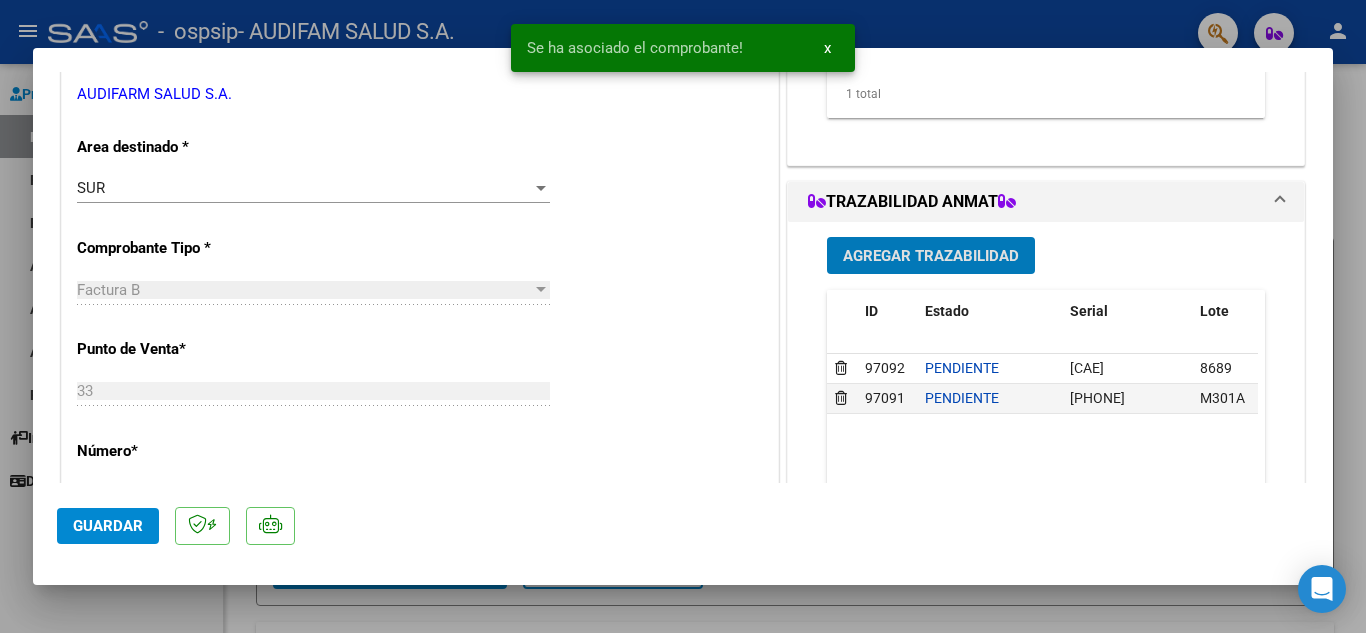 click on "Guardar" 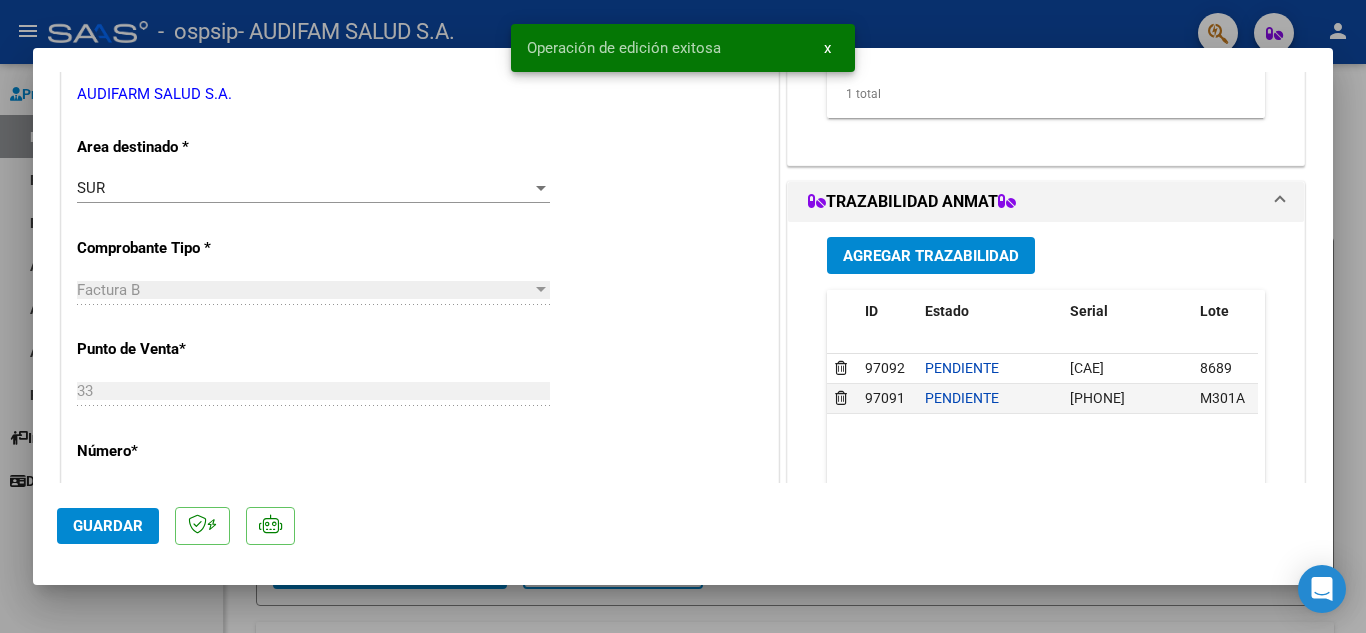 click at bounding box center [683, 316] 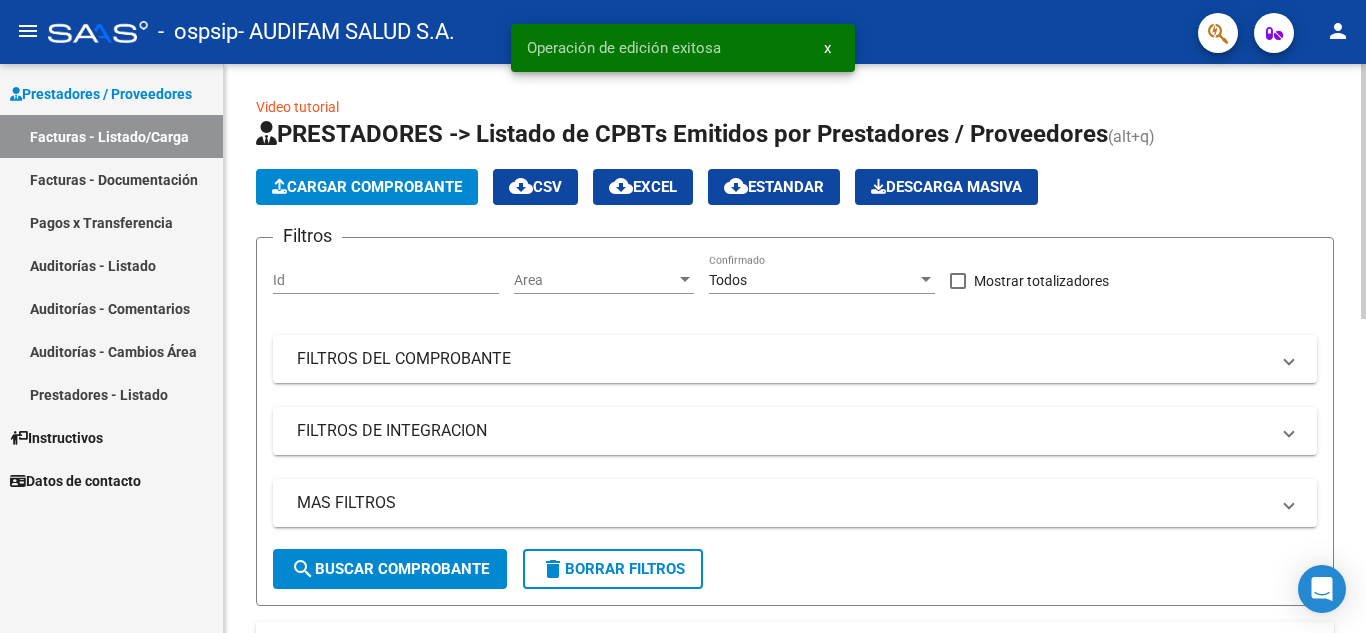 click on "Cargar Comprobante" 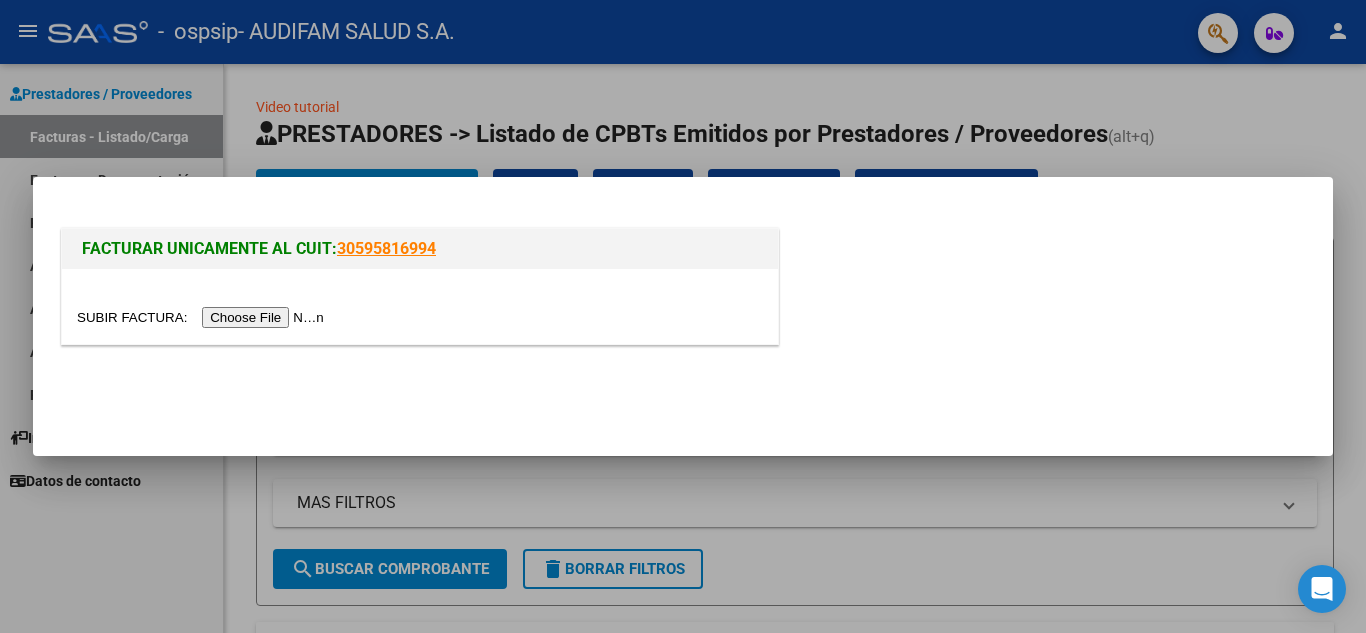 click at bounding box center [203, 317] 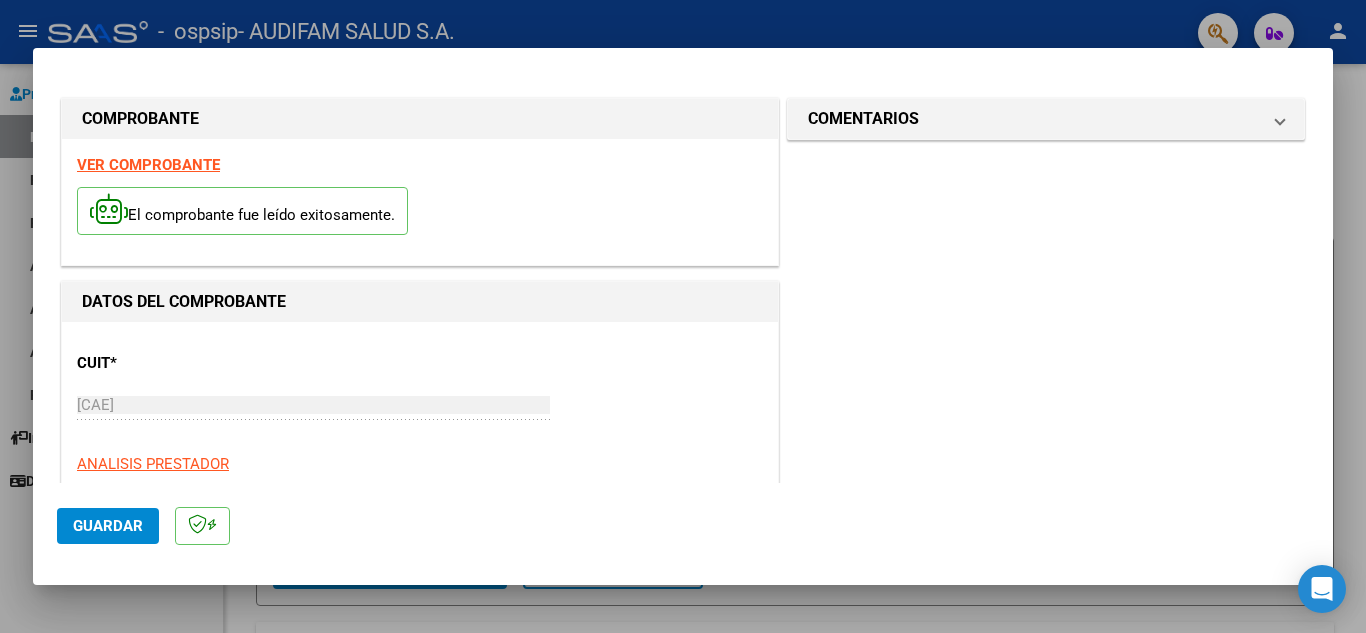 click on "Guardar" 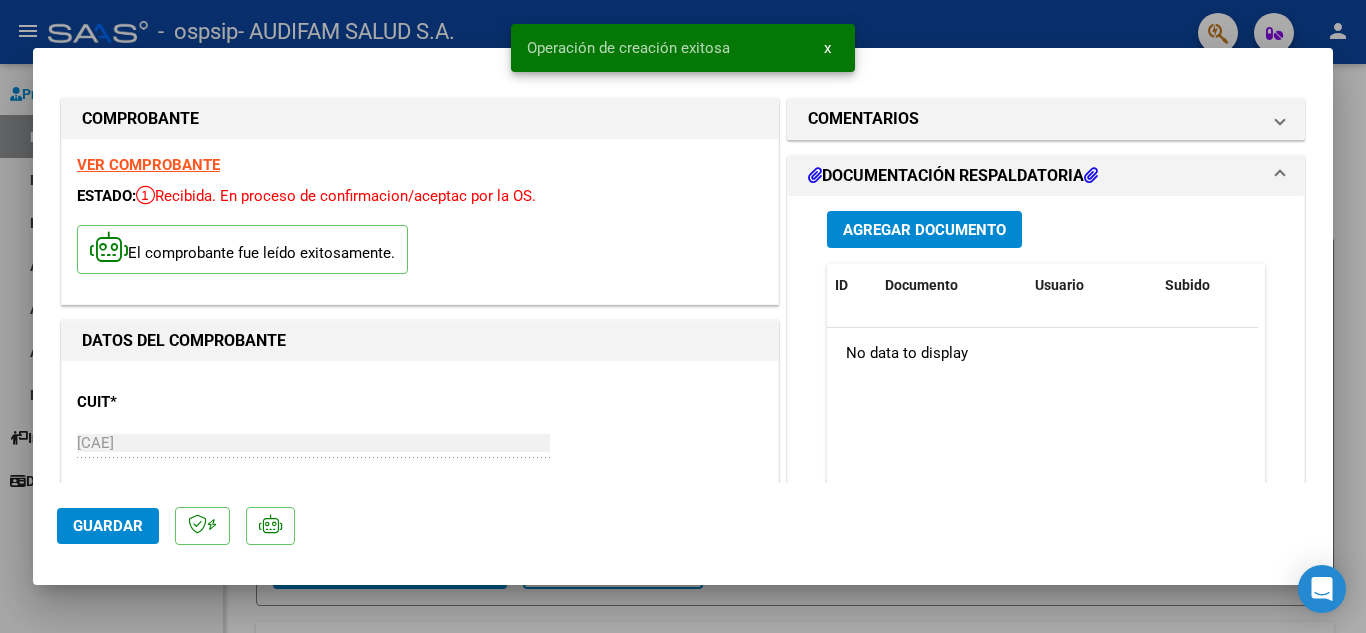 click on "Agregar Documento" at bounding box center (924, 230) 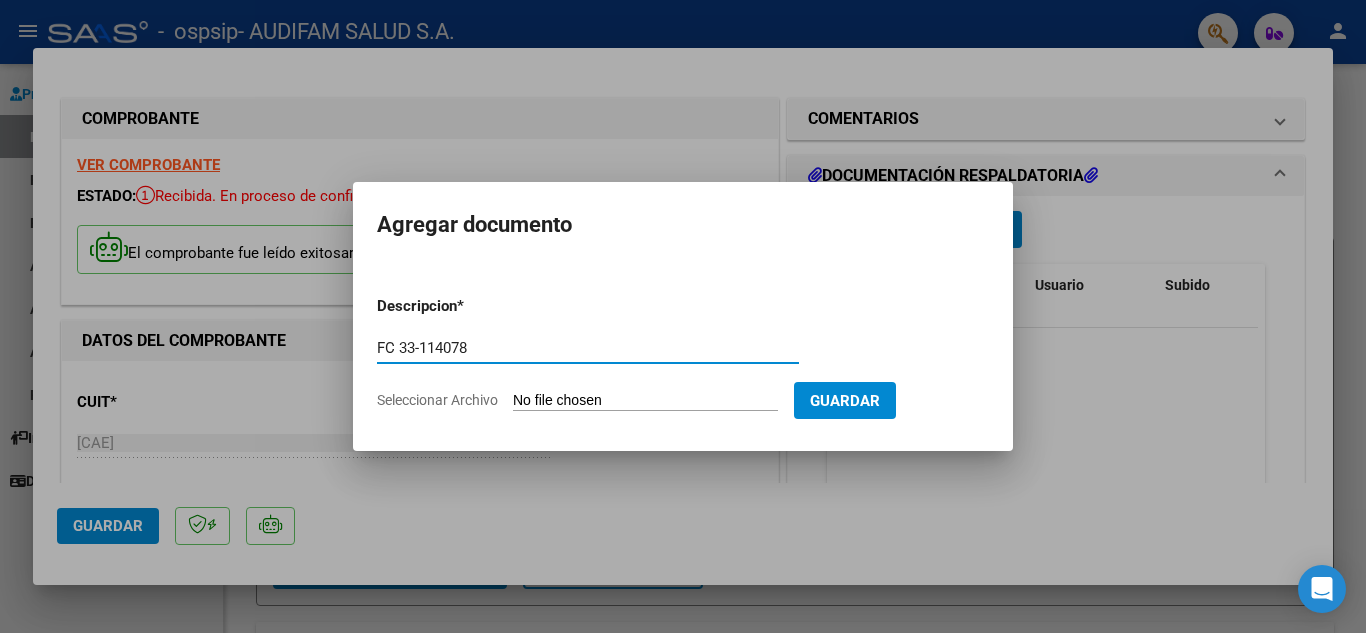 type on "FC 33-114078" 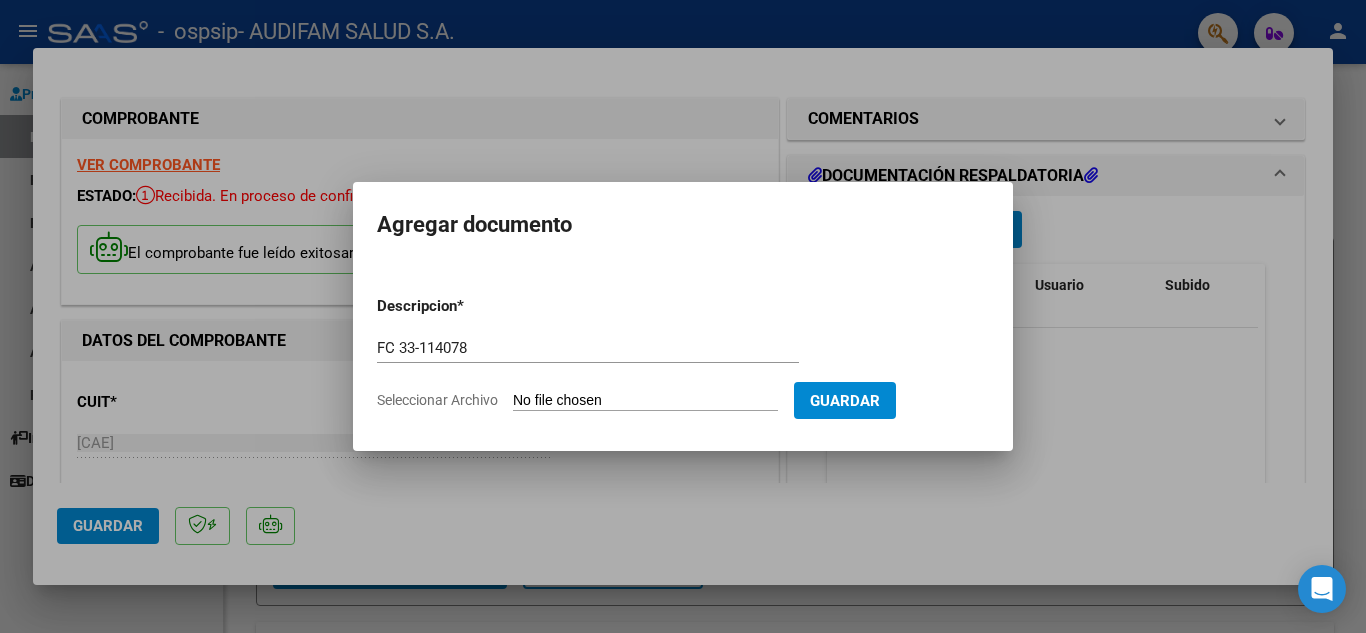 type on "C:\fakepath\FC 0033-00114078.pdf" 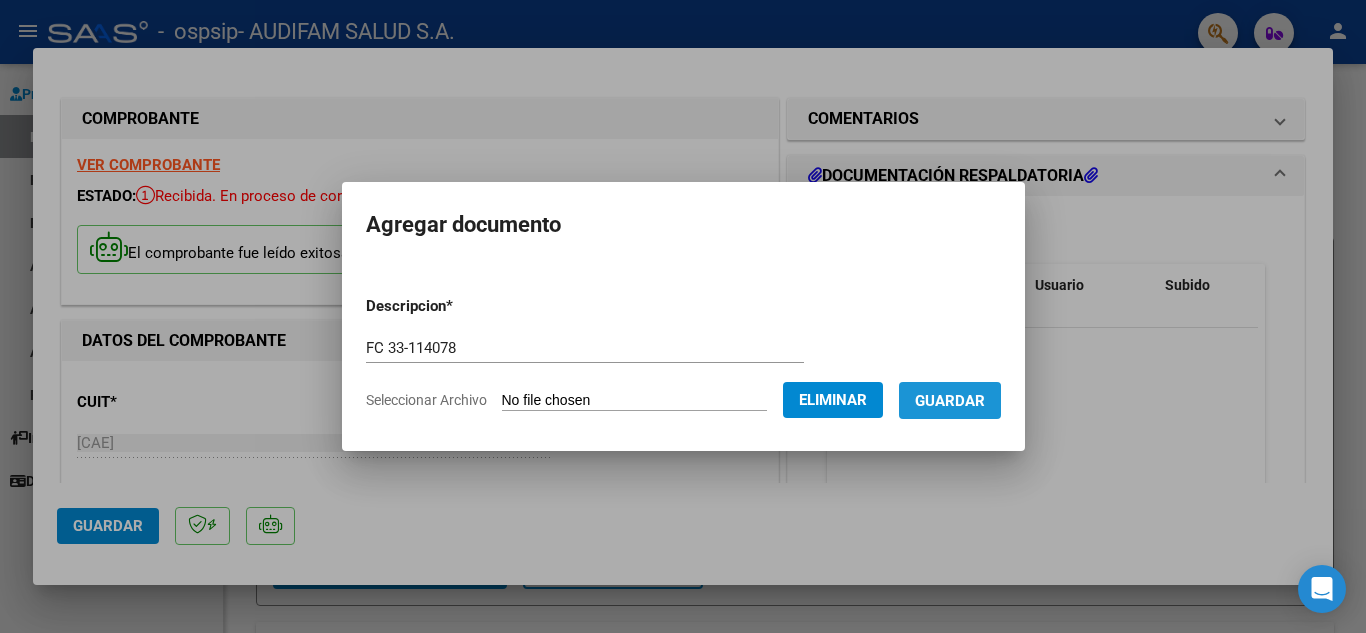 click on "Guardar" at bounding box center (950, 401) 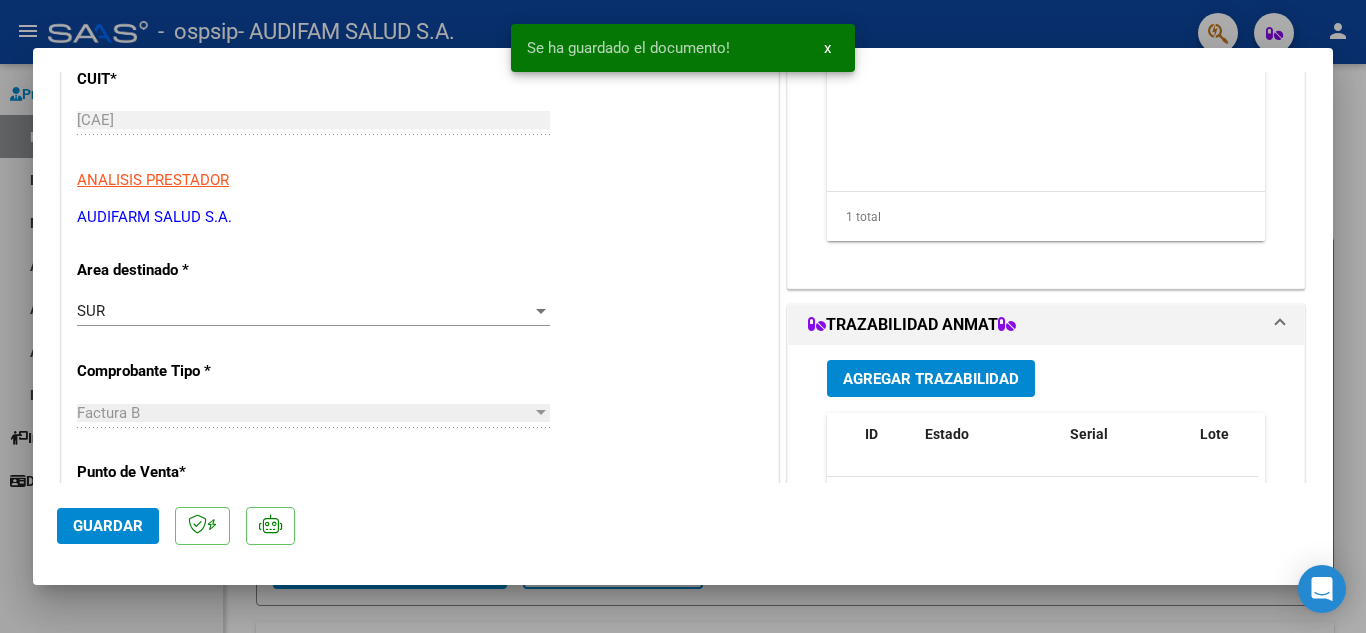 scroll, scrollTop: 426, scrollLeft: 0, axis: vertical 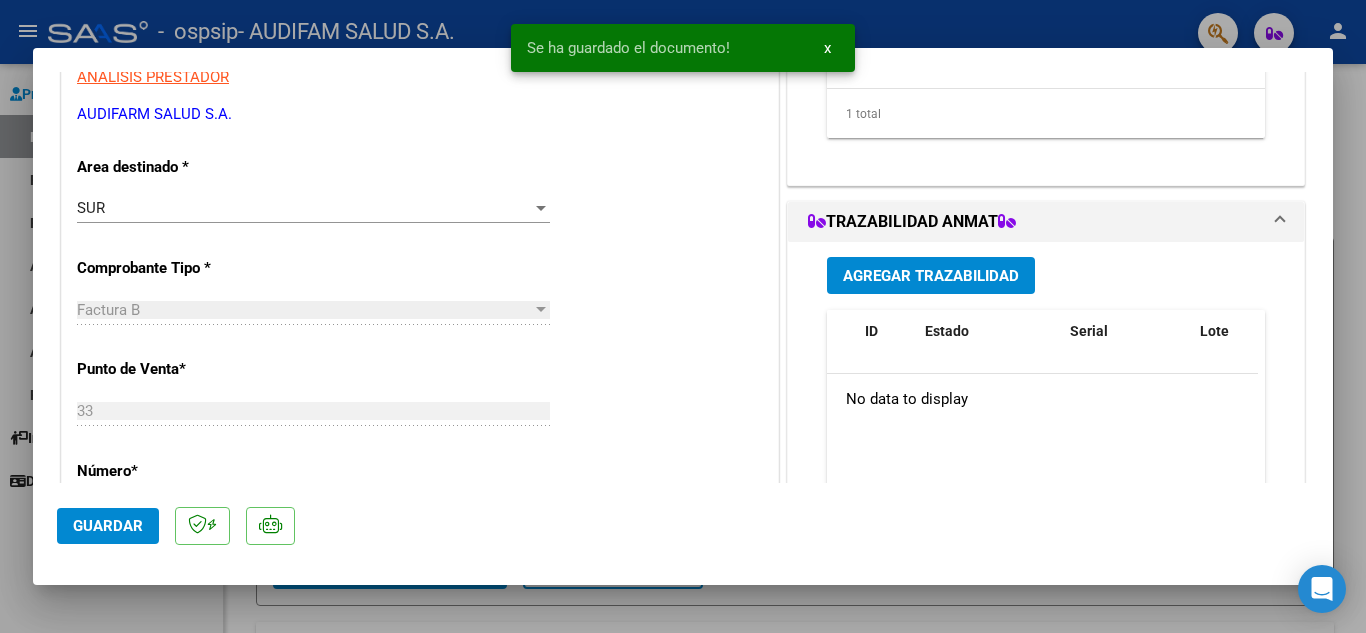 click on "Agregar Trazabilidad" at bounding box center [931, 276] 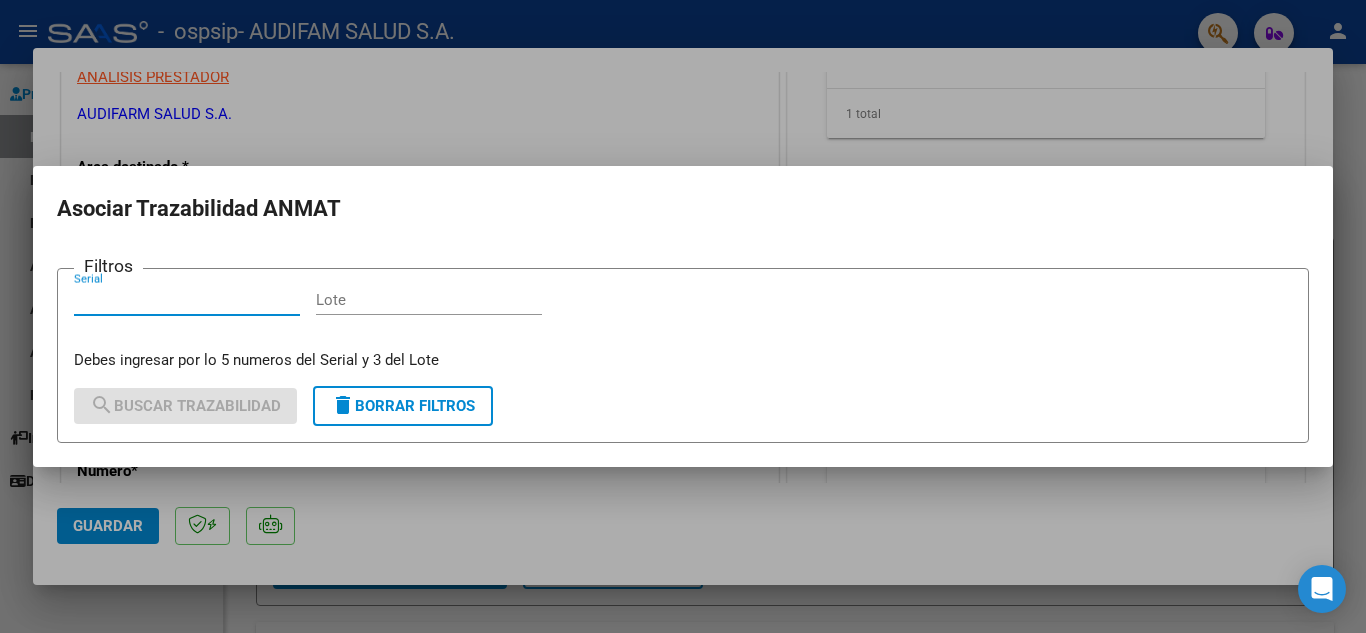 click on "Serial" at bounding box center [187, 300] 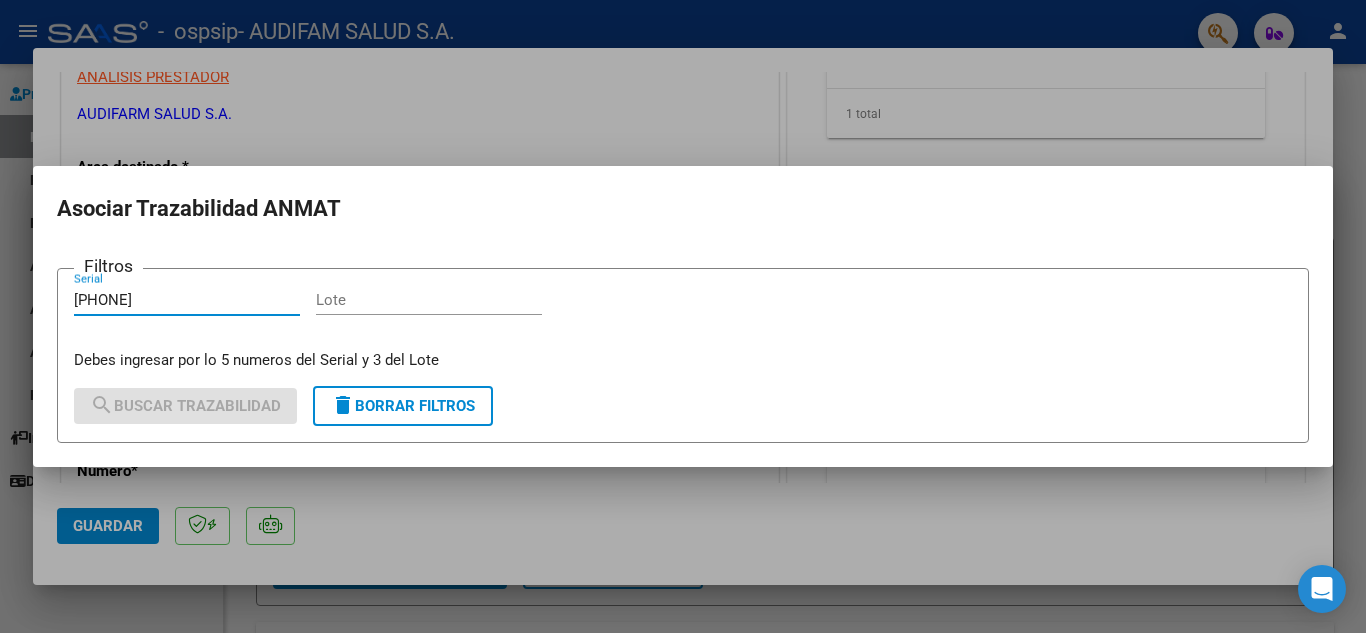 type on "[PHONE]" 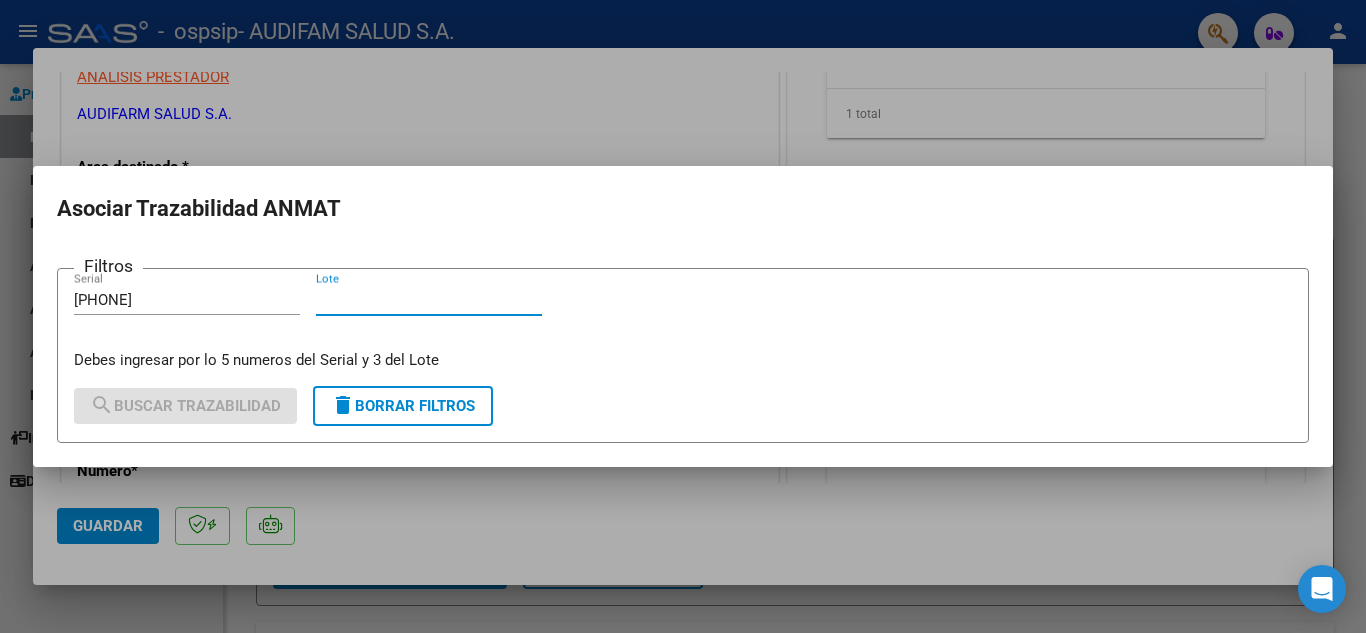click on "Lote" at bounding box center (429, 300) 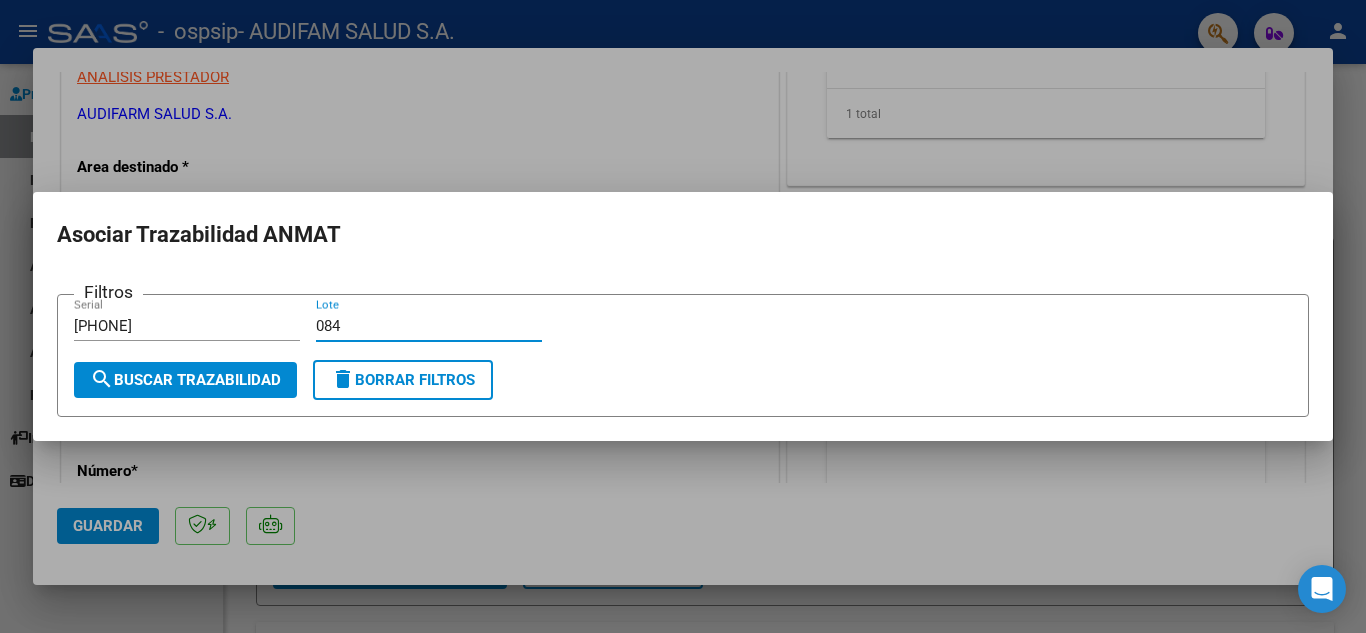 type on "084" 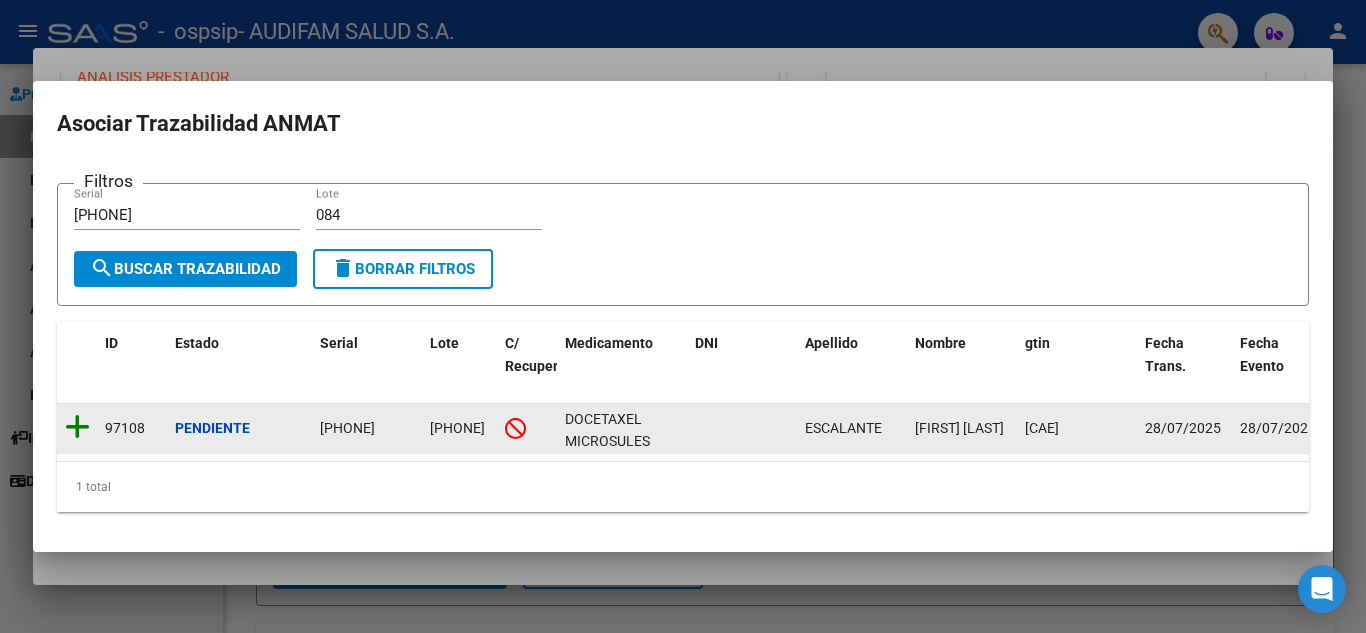 click 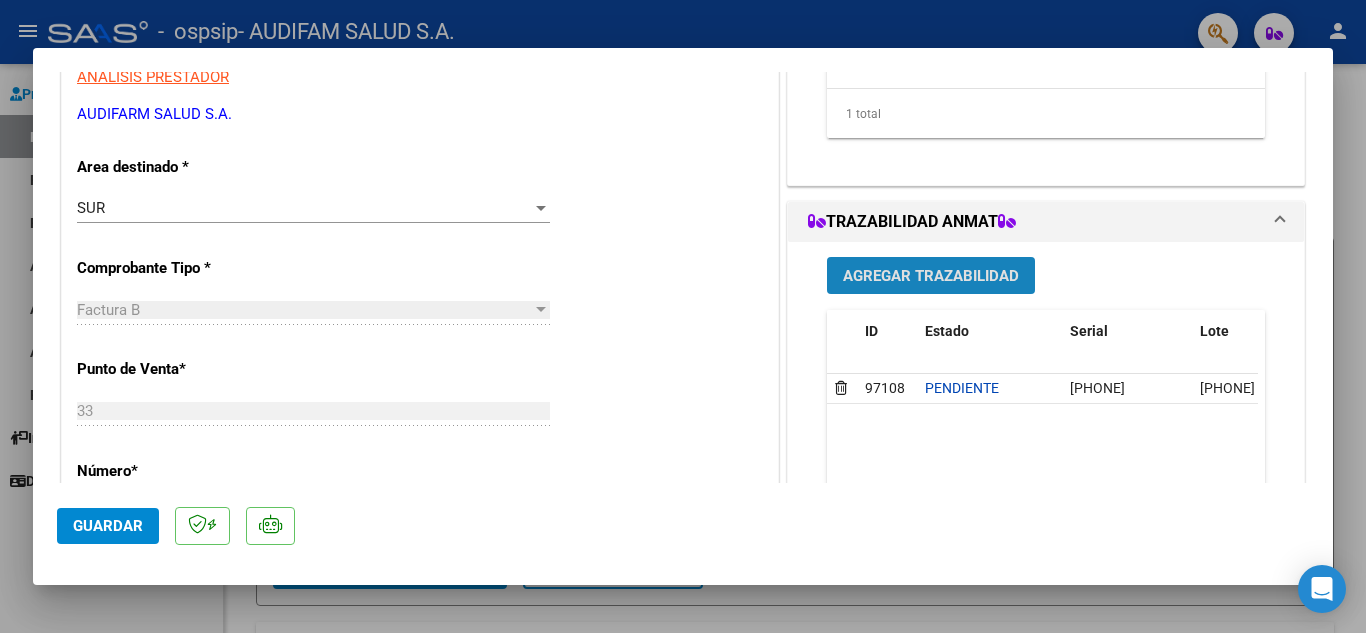 click on "Agregar Trazabilidad" at bounding box center [931, 276] 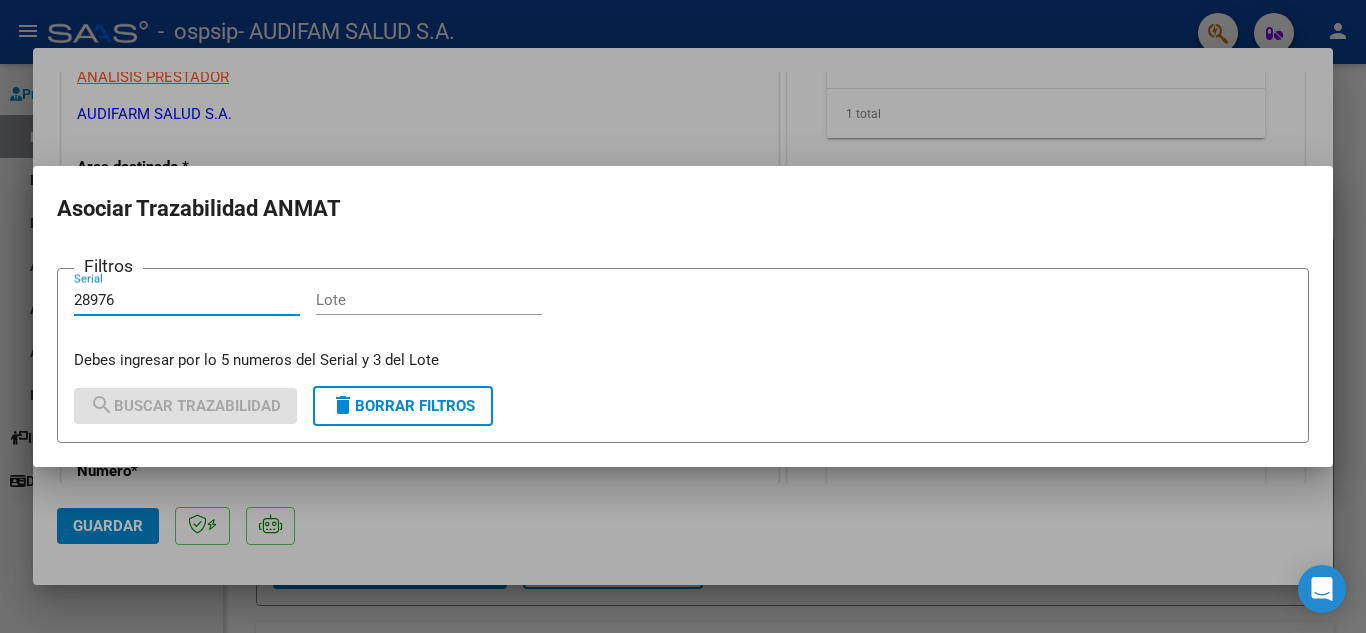 drag, startPoint x: 22, startPoint y: 290, endPoint x: 0, endPoint y: 281, distance: 23.769728 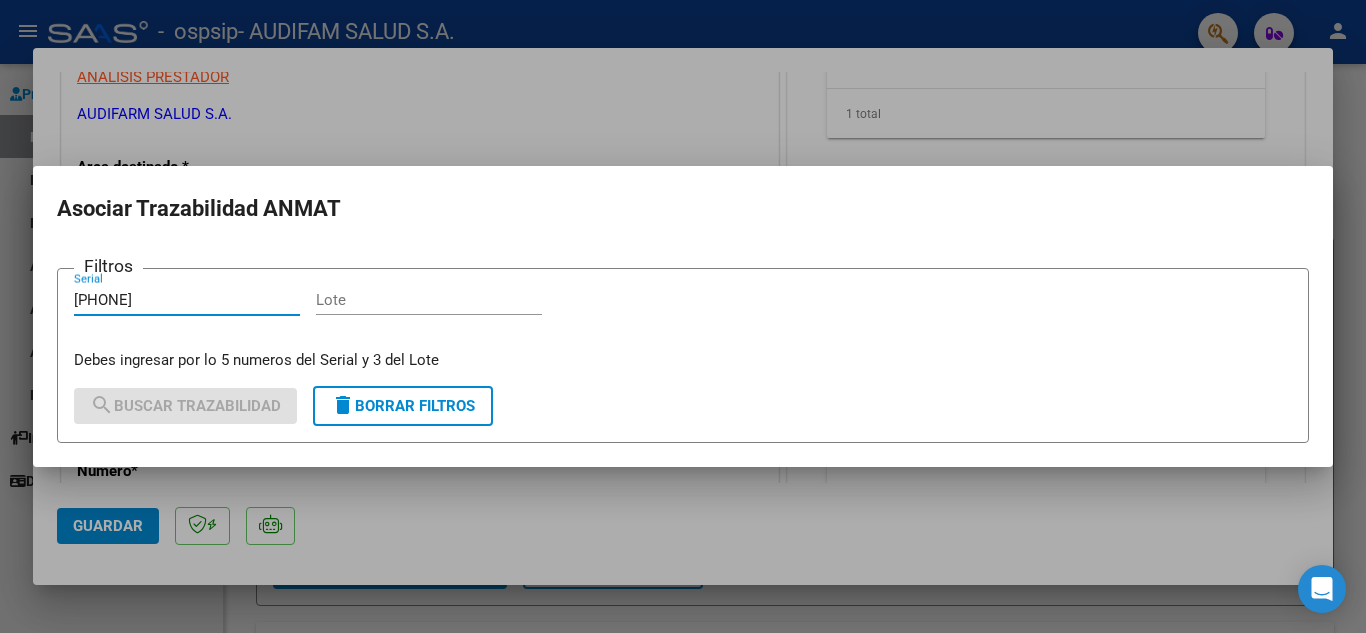 type on "[PHONE]" 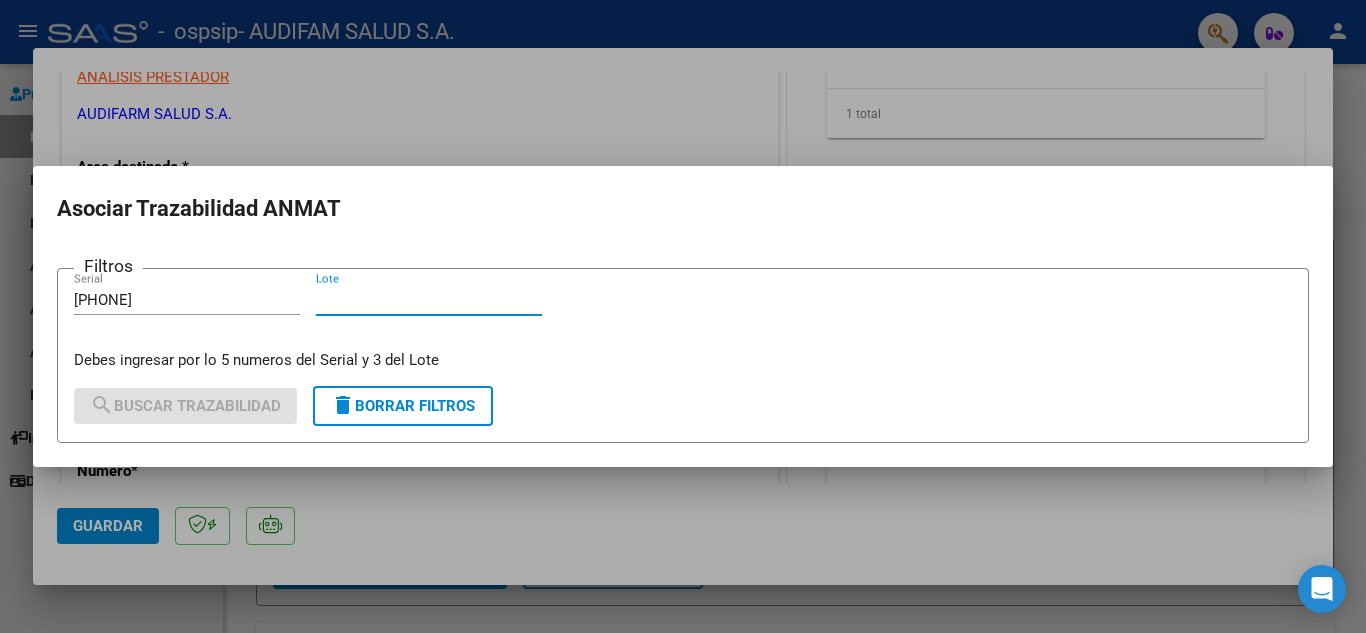click on "Lote" at bounding box center [429, 300] 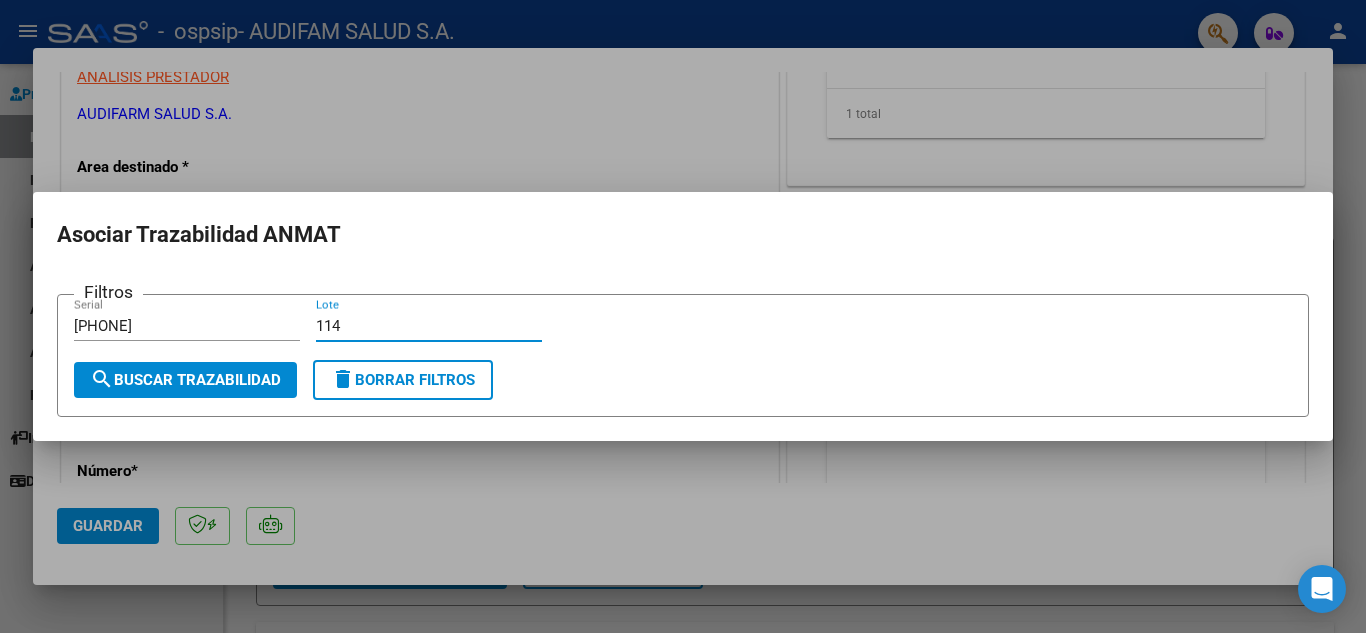 type on "114" 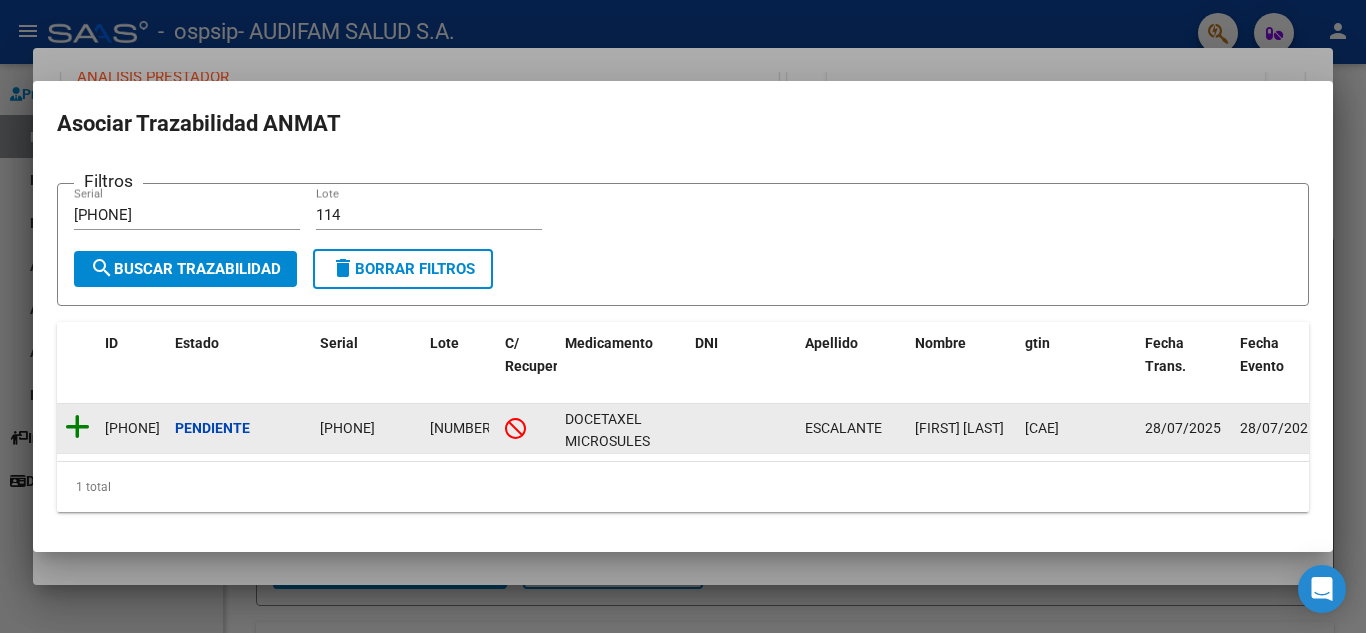 click 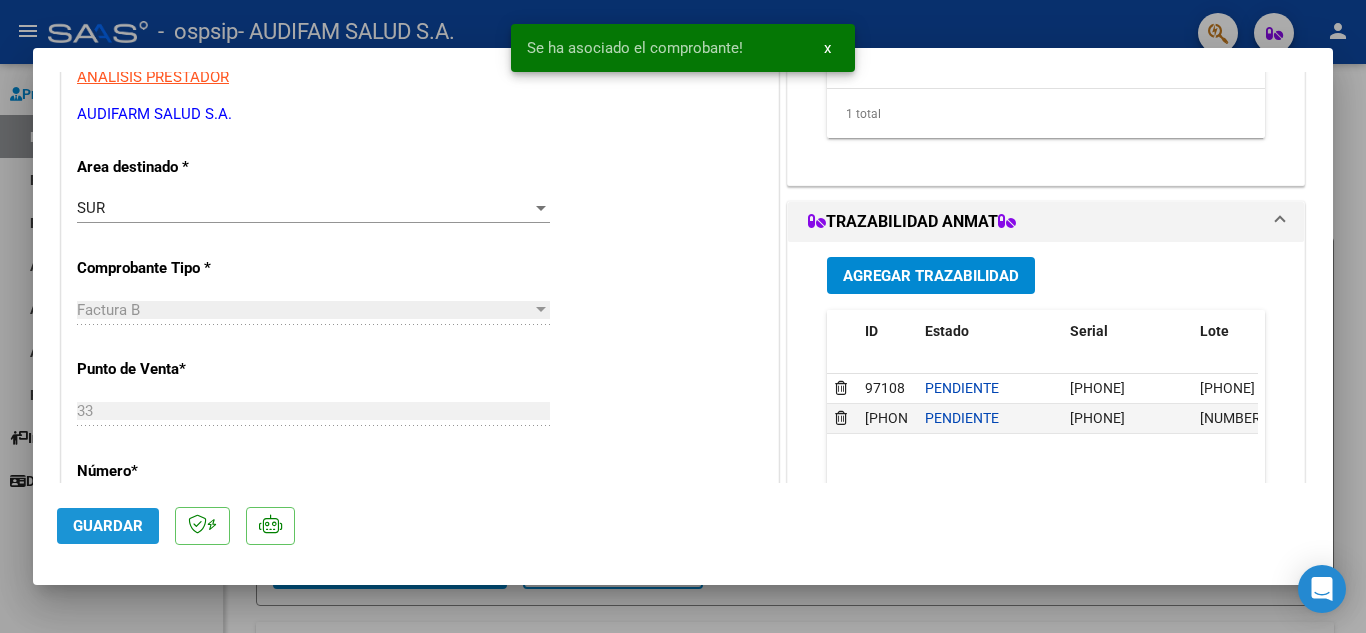 click on "Guardar" 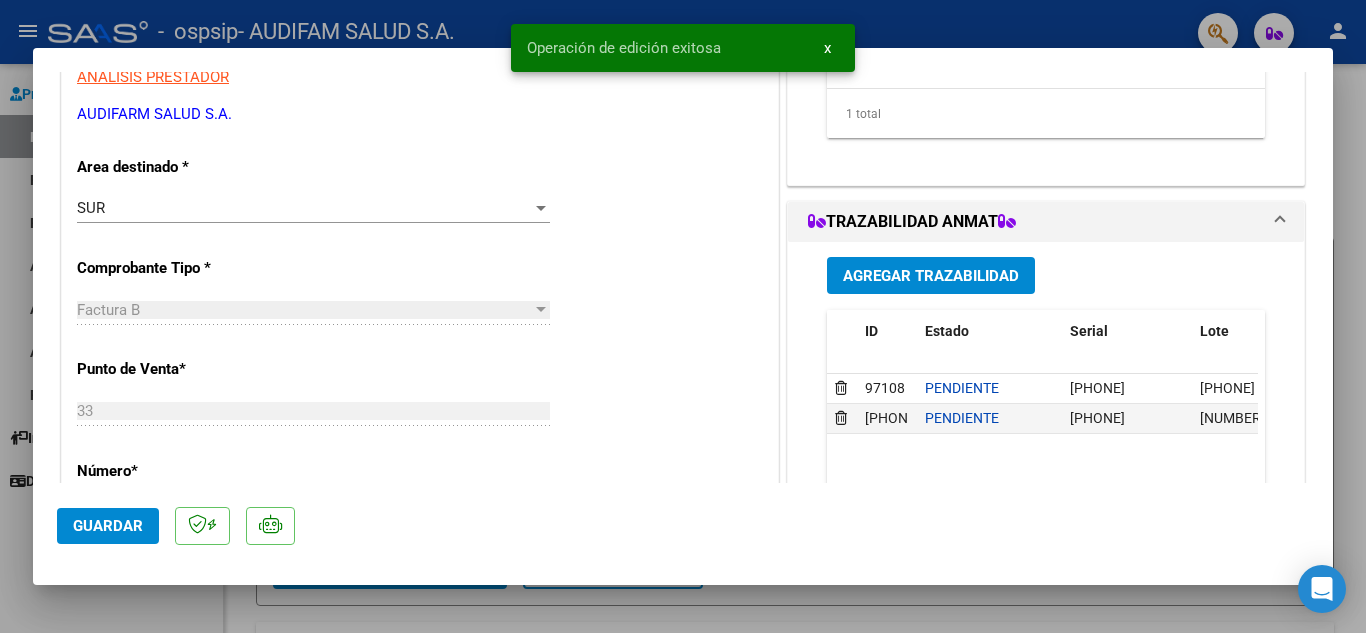 click at bounding box center (683, 316) 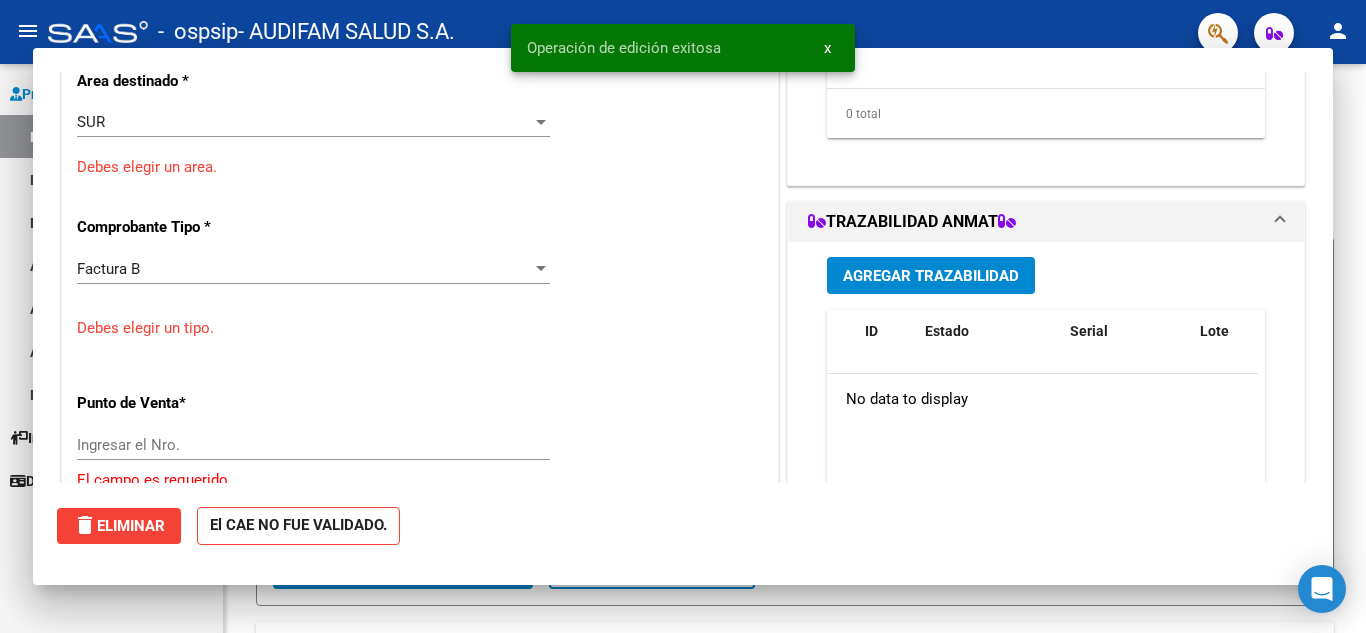 scroll, scrollTop: 0, scrollLeft: 0, axis: both 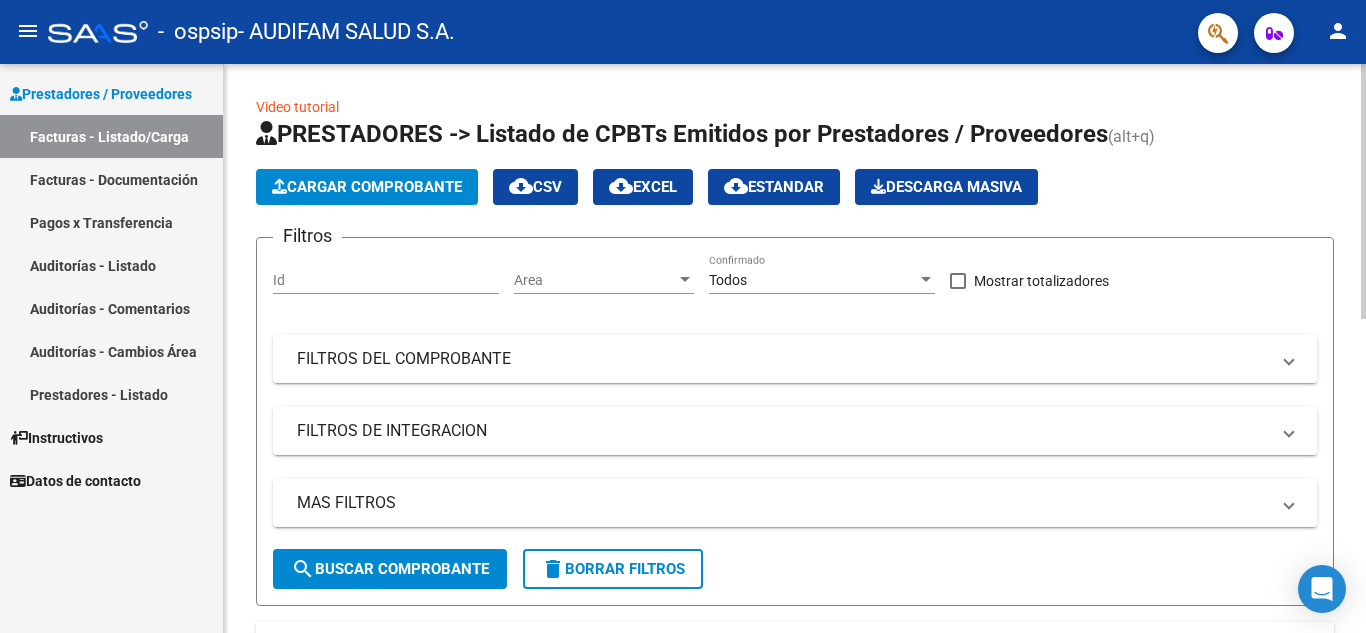 click on "Cargar Comprobante" 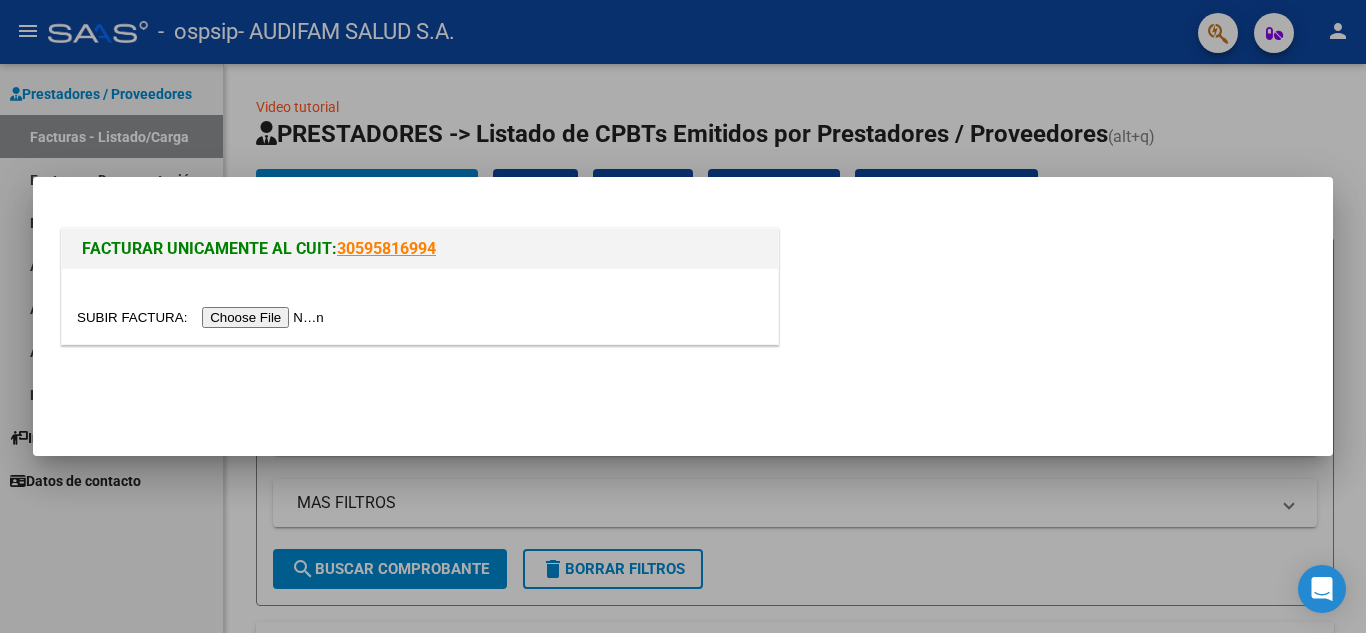 click at bounding box center (420, 317) 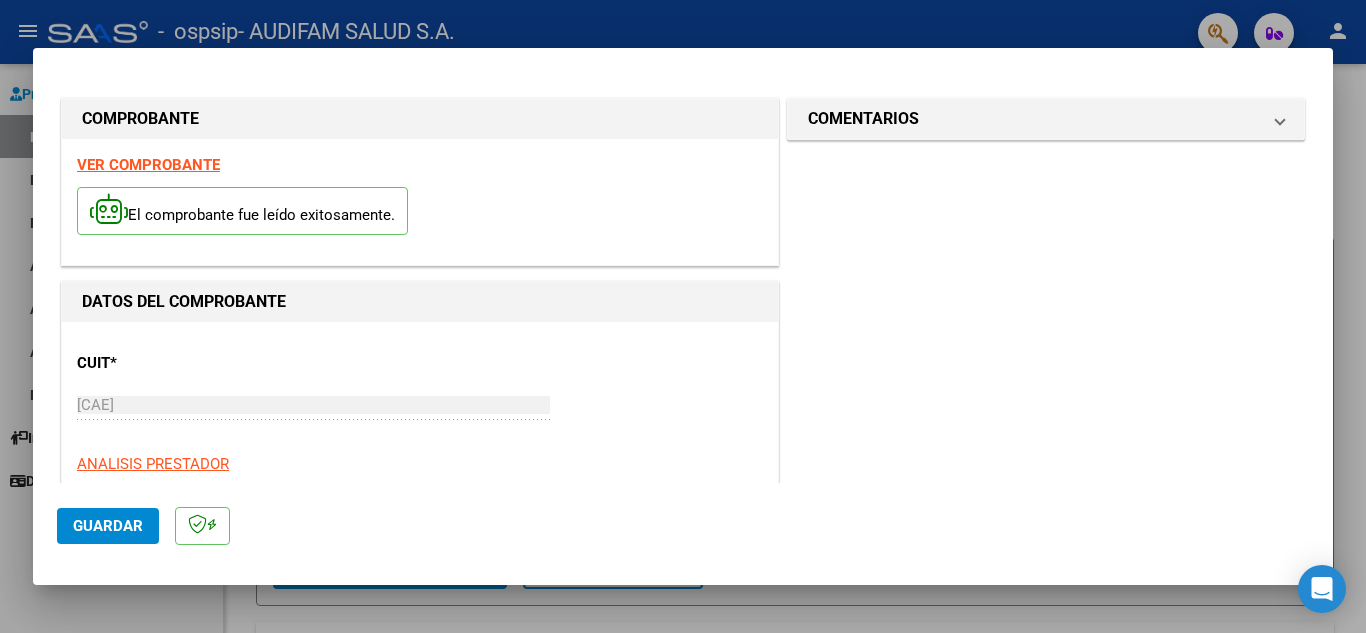 click on "Guardar" 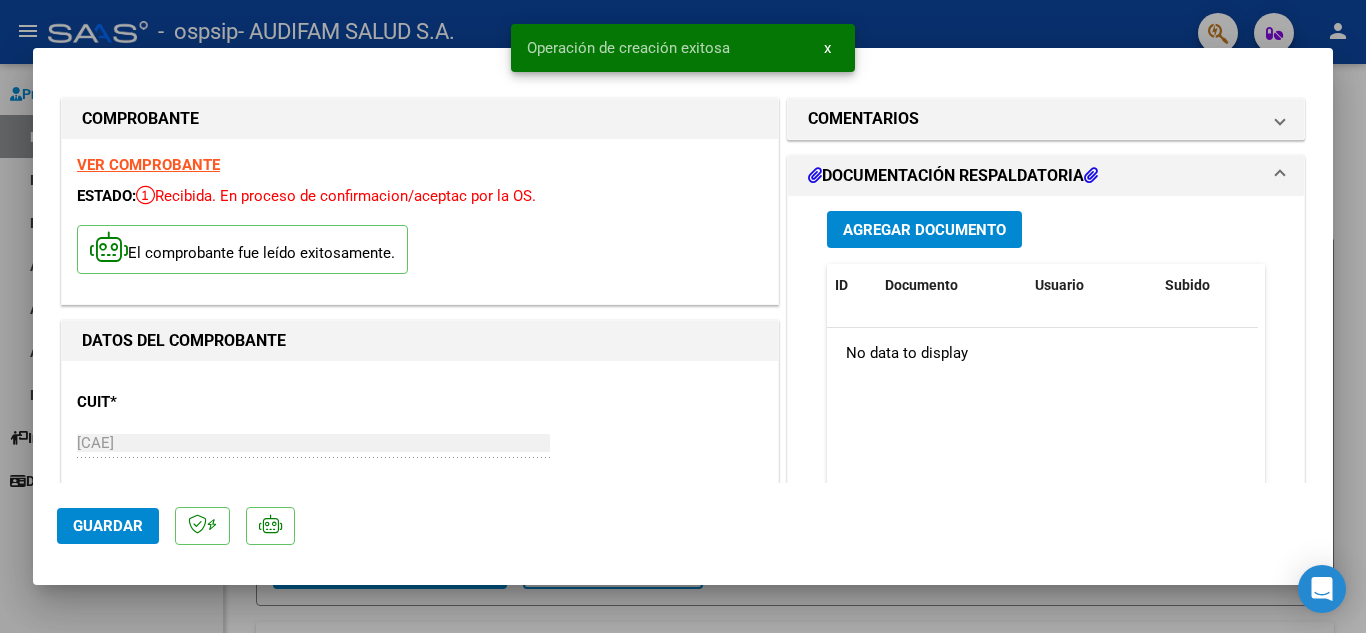 click on "Agregar Documento" at bounding box center [924, 229] 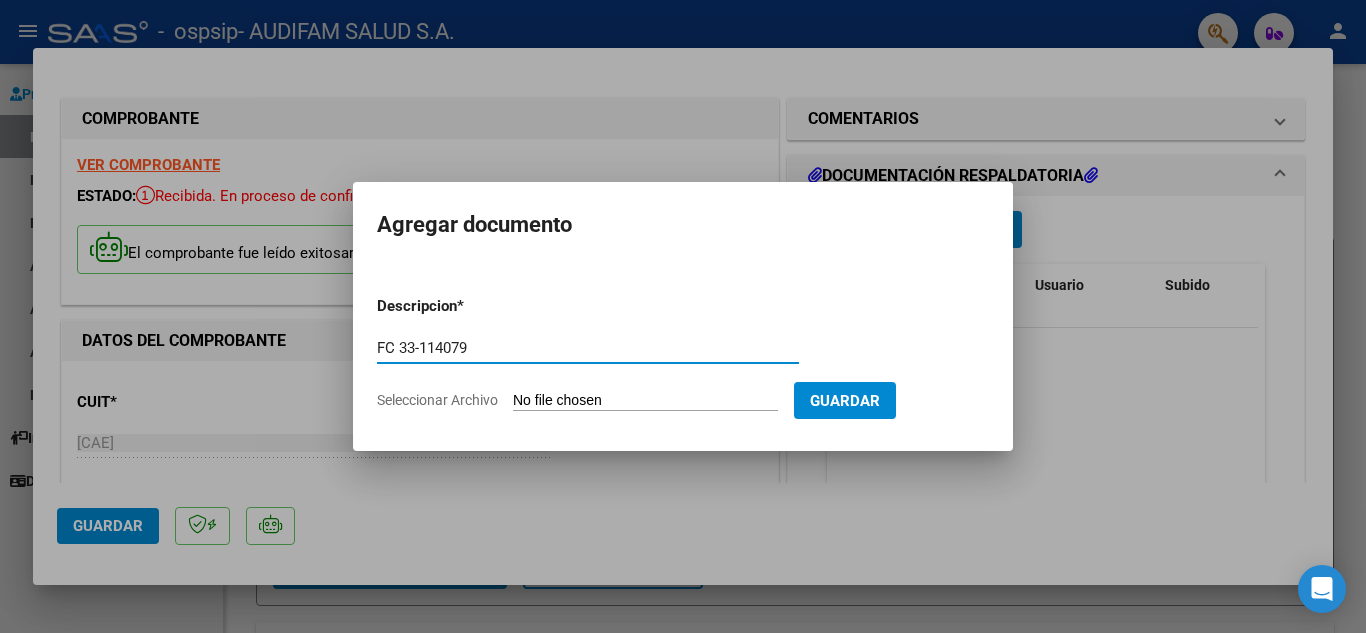 type on "FC 33-114079" 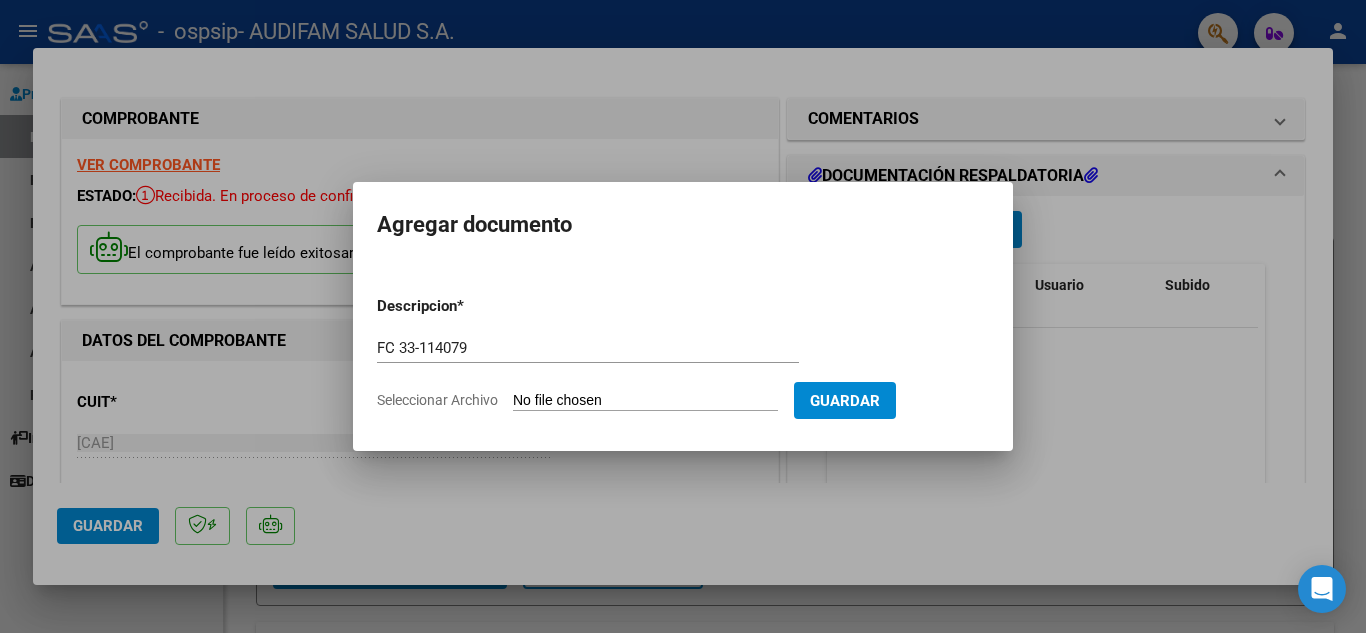 type on "C:\fakepath\FC 0033-00114079.pdf" 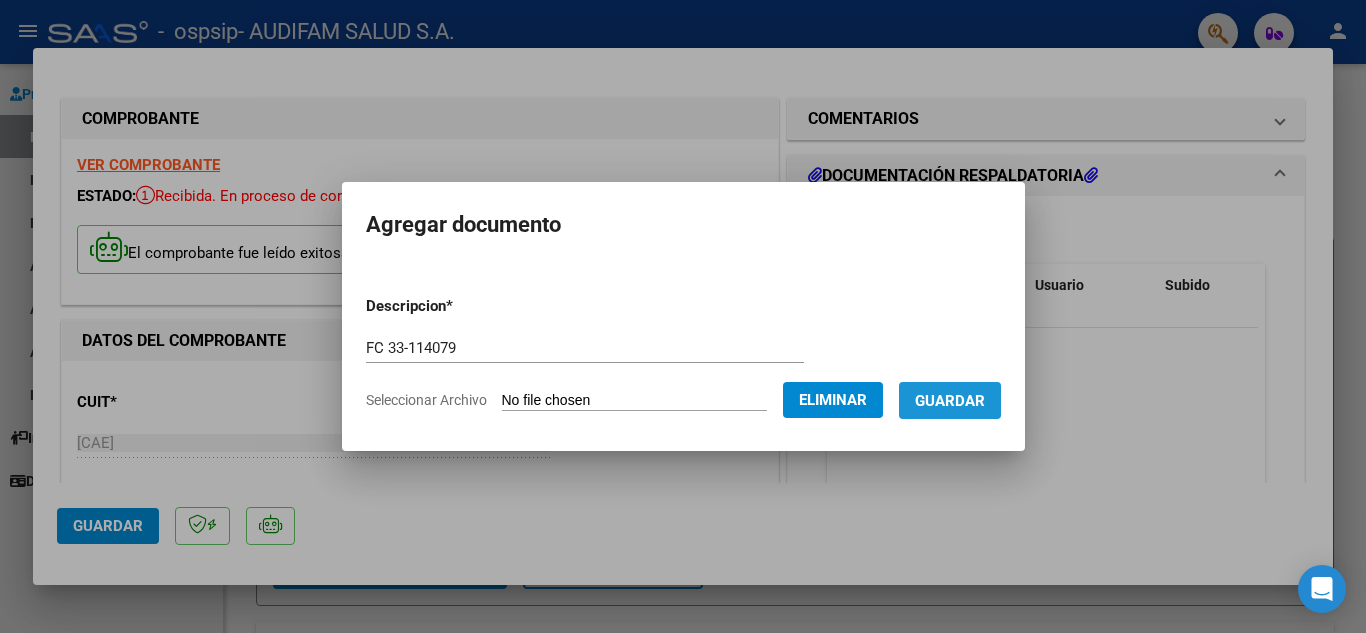 click on "Guardar" at bounding box center [950, 401] 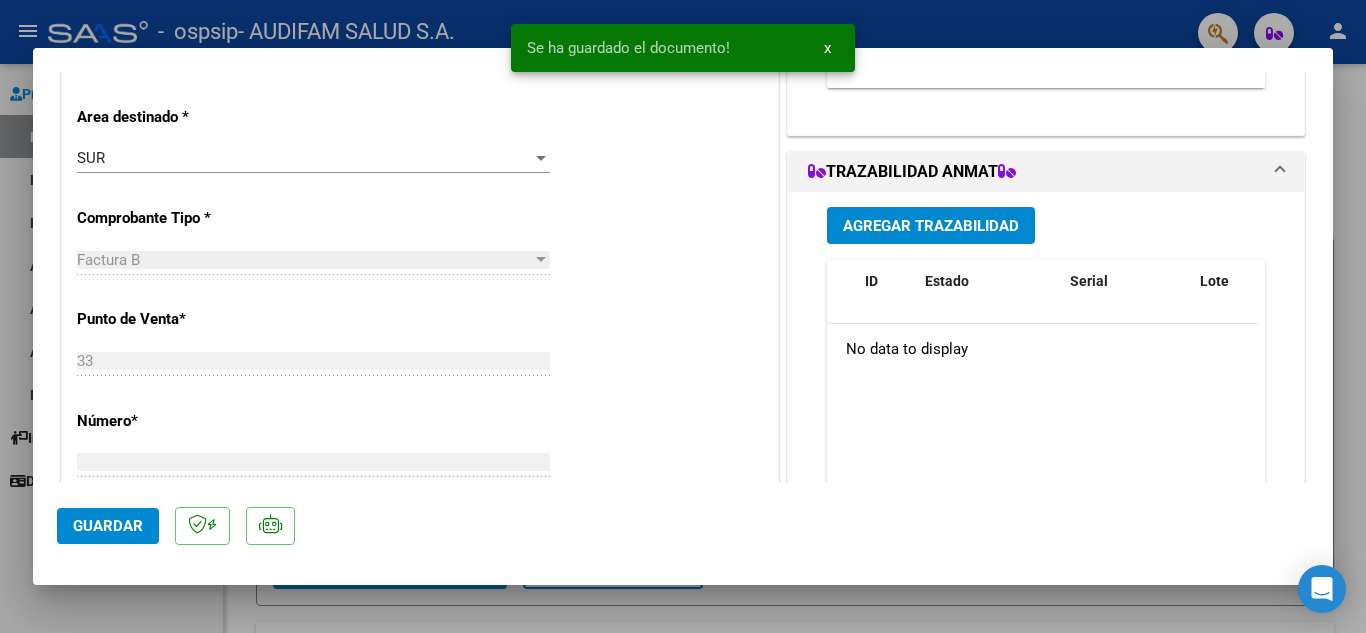 scroll, scrollTop: 532, scrollLeft: 0, axis: vertical 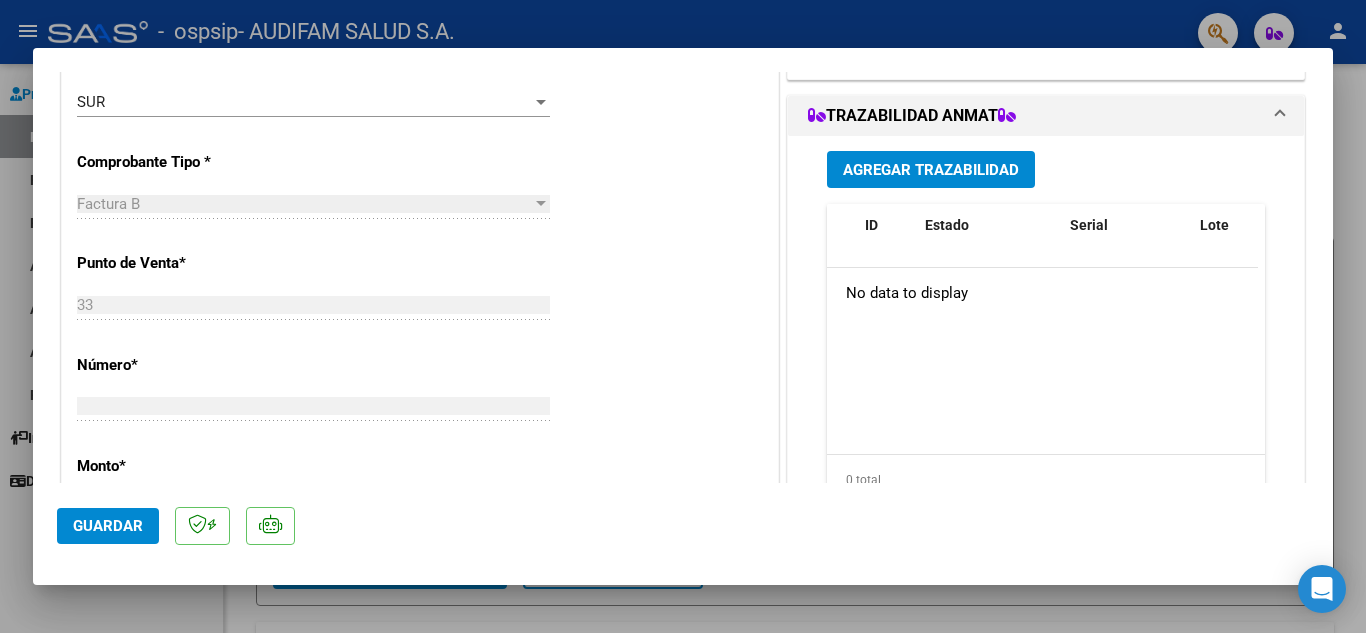 click on "Guardar" 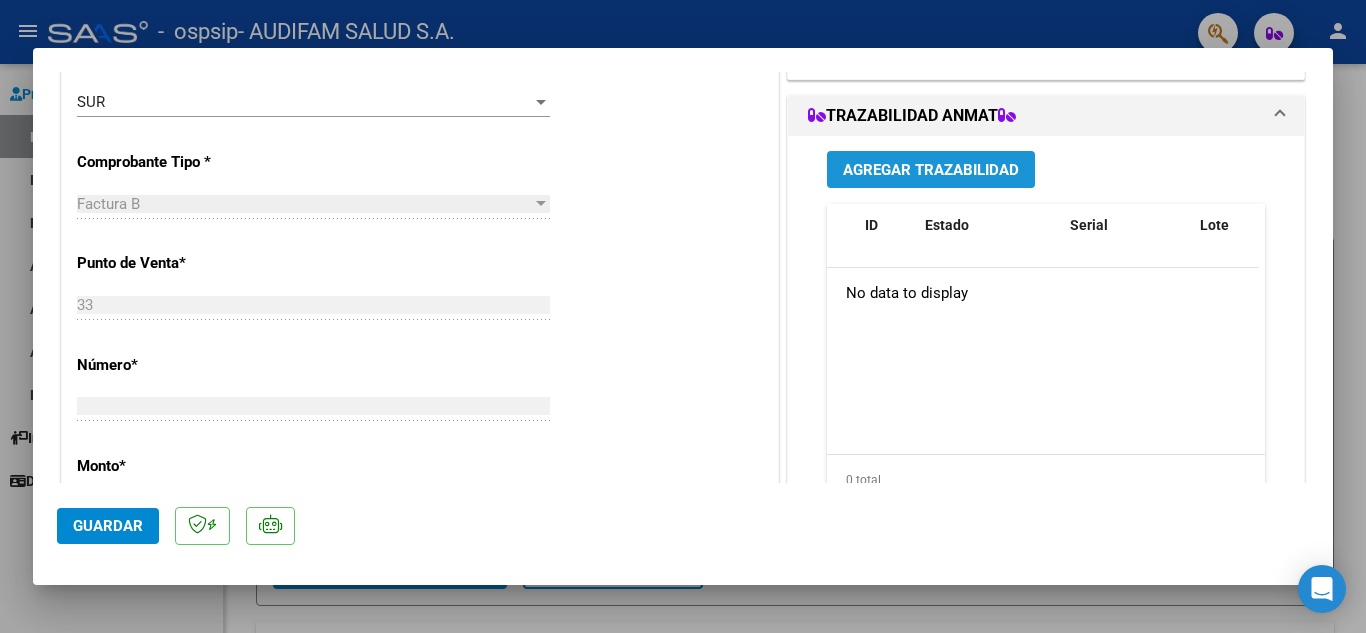click on "Agregar Trazabilidad" at bounding box center [931, 170] 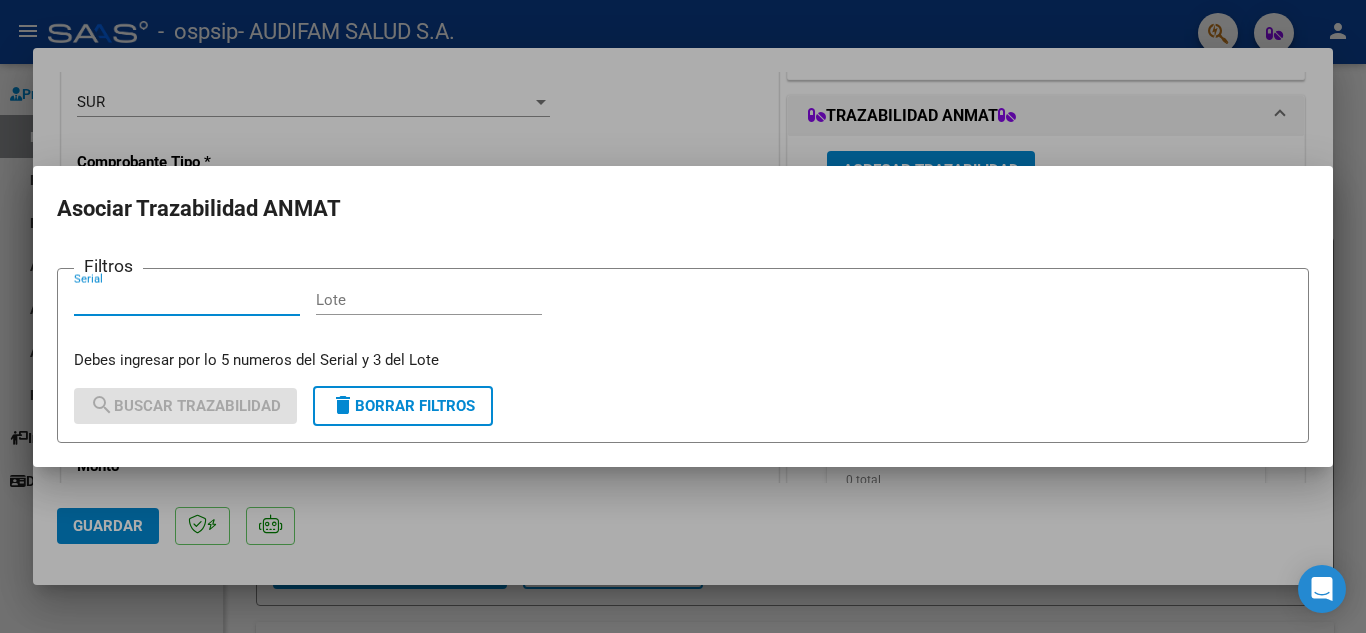 click on "Serial" at bounding box center [187, 300] 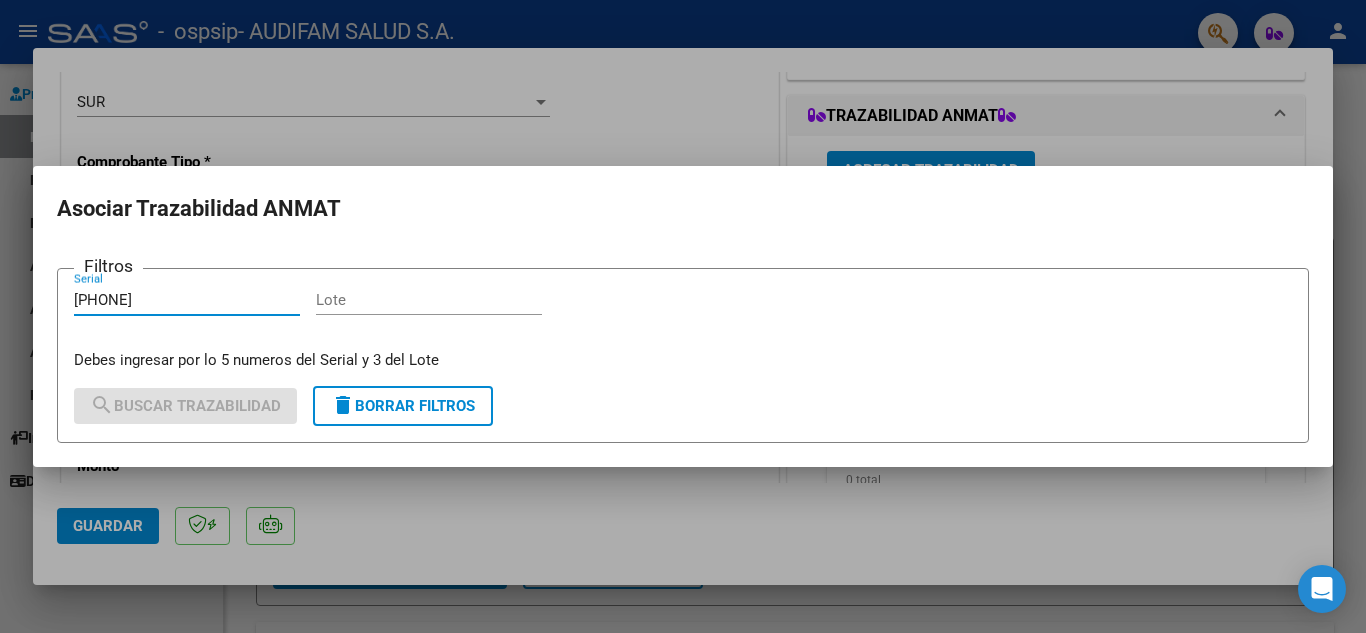 type on "[PHONE]" 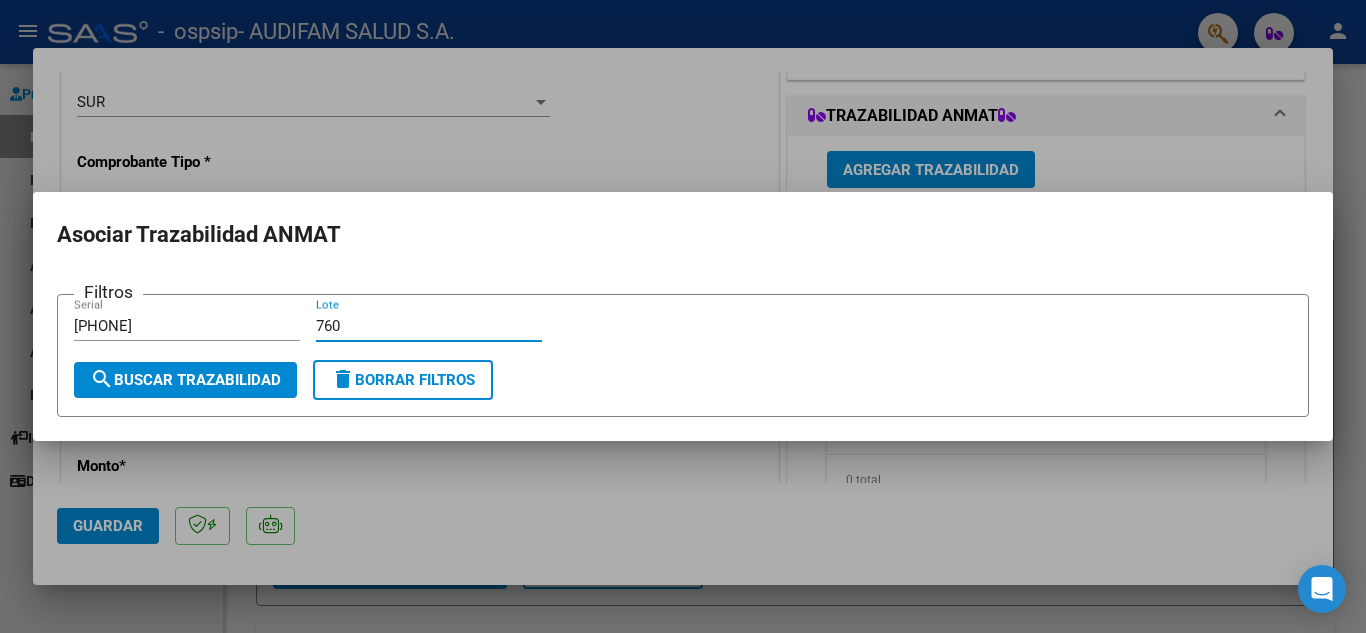 type on "760" 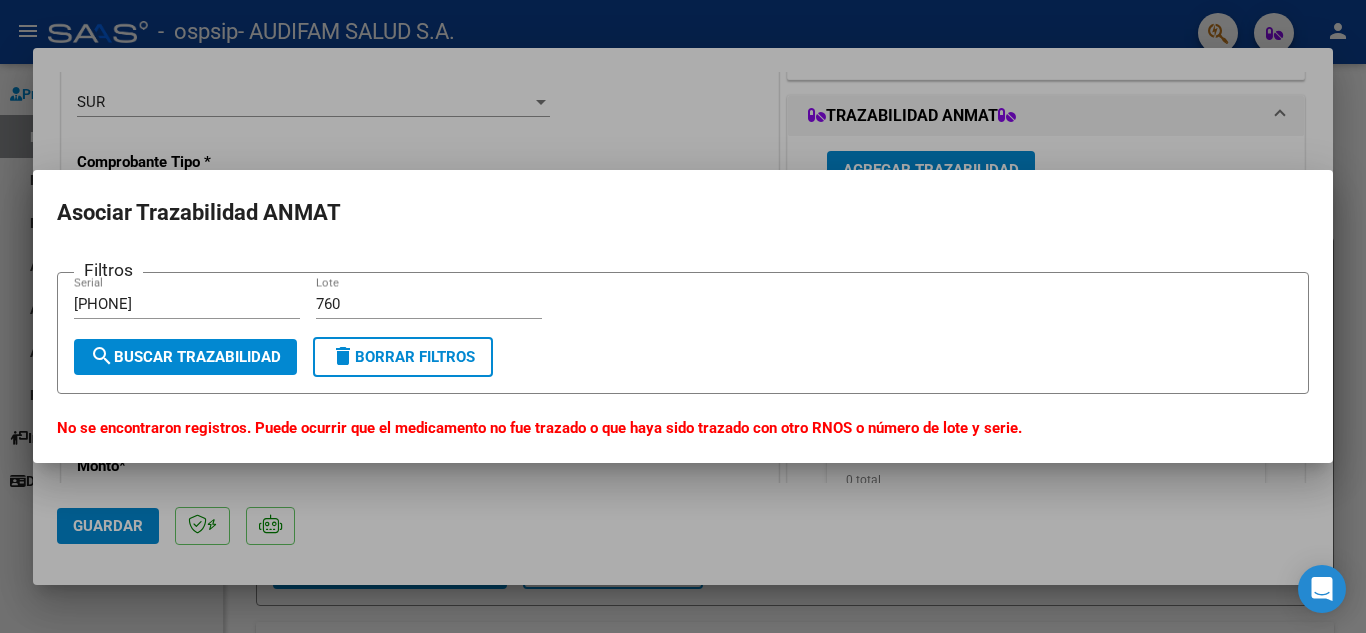 click at bounding box center (683, 316) 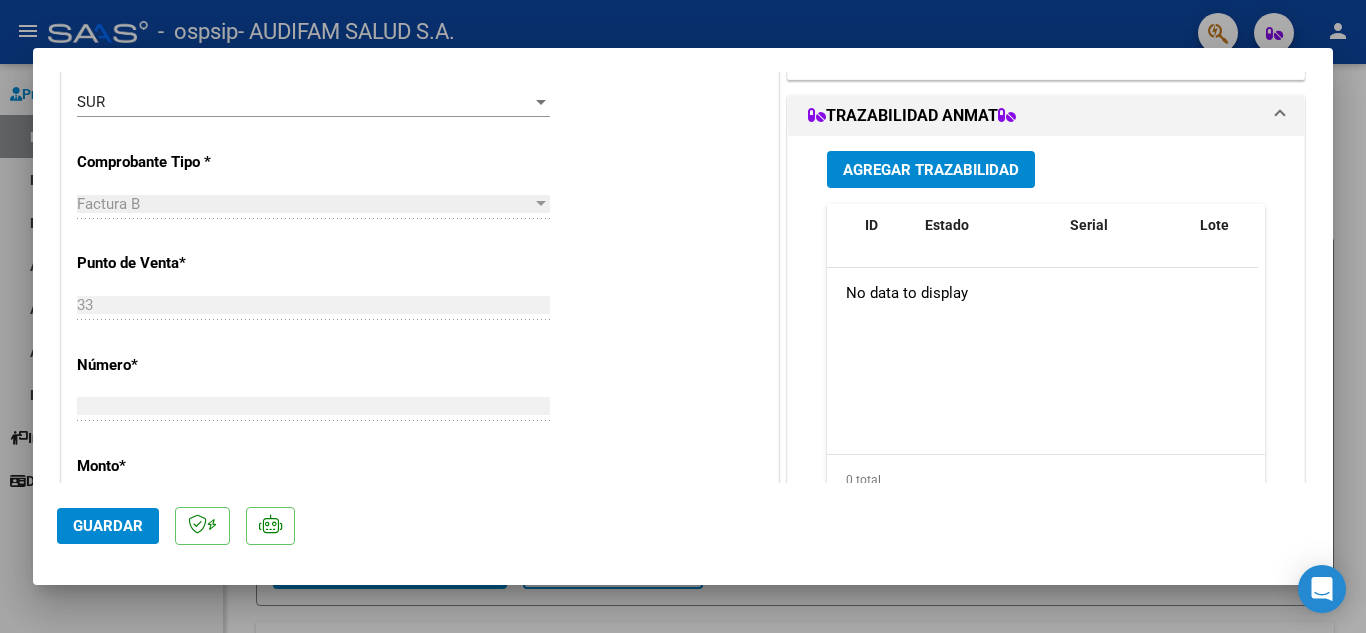 click at bounding box center [683, 316] 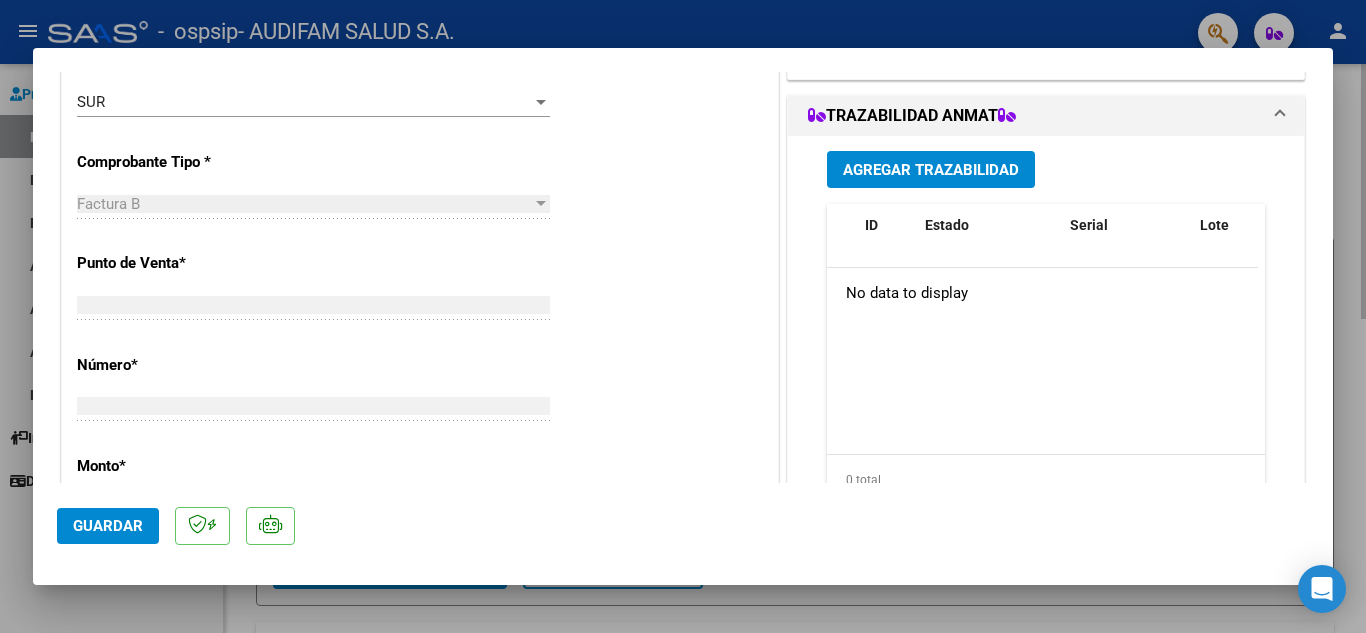 scroll, scrollTop: 0, scrollLeft: 0, axis: both 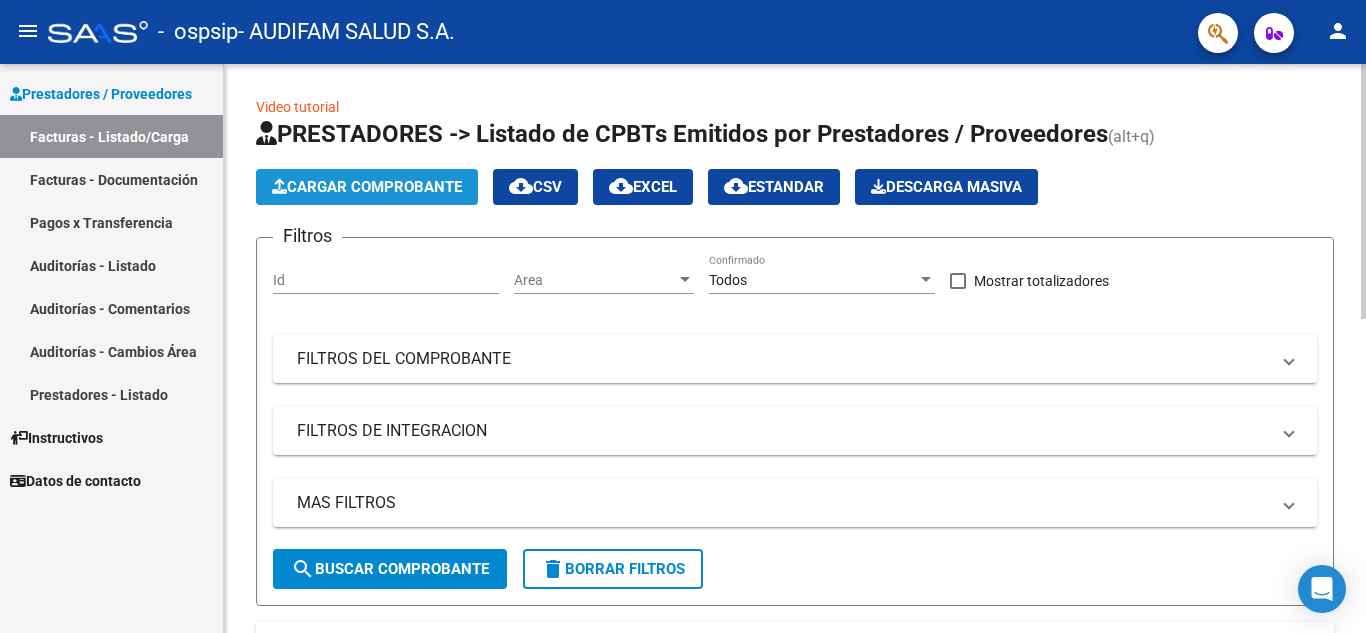 click on "Cargar Comprobante" 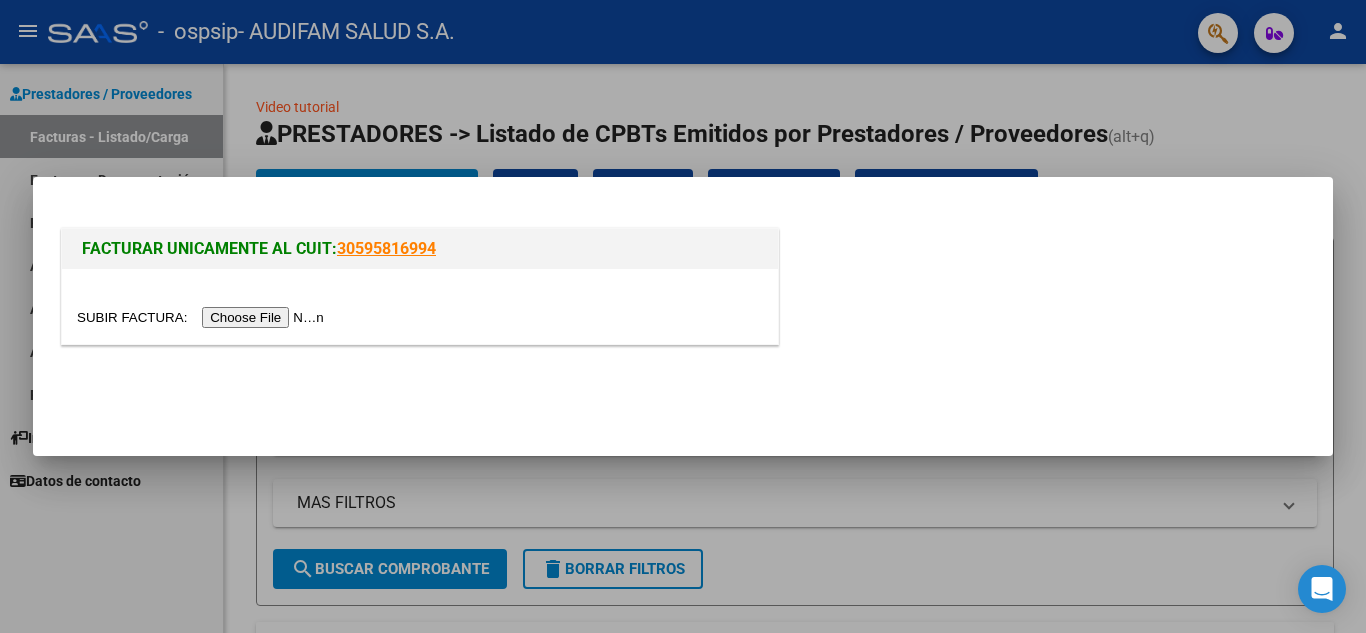 click at bounding box center [203, 317] 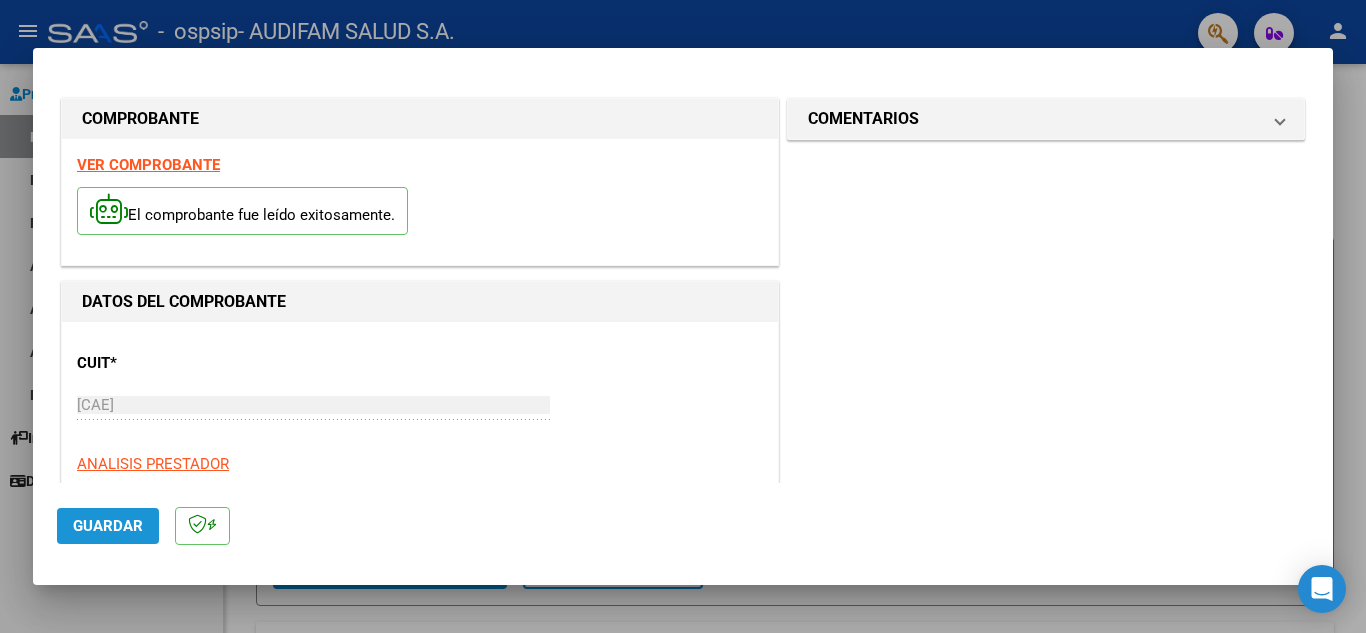 click on "Guardar" 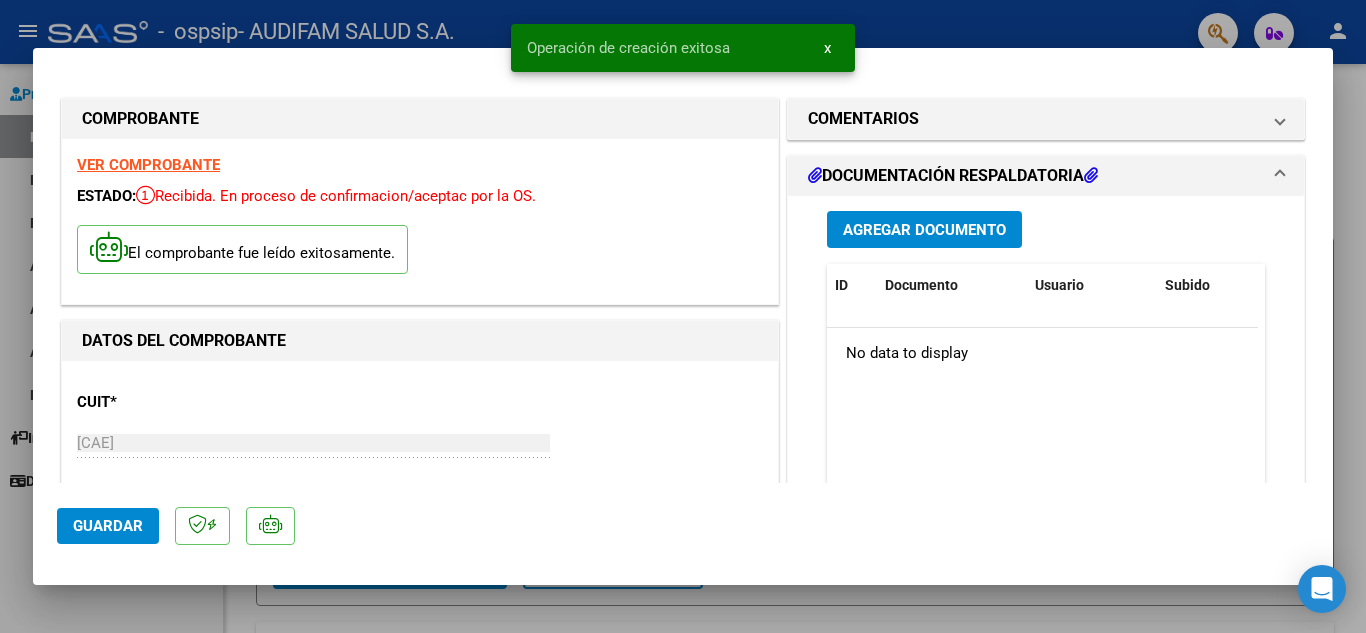 click on "Agregar Documento" at bounding box center [924, 230] 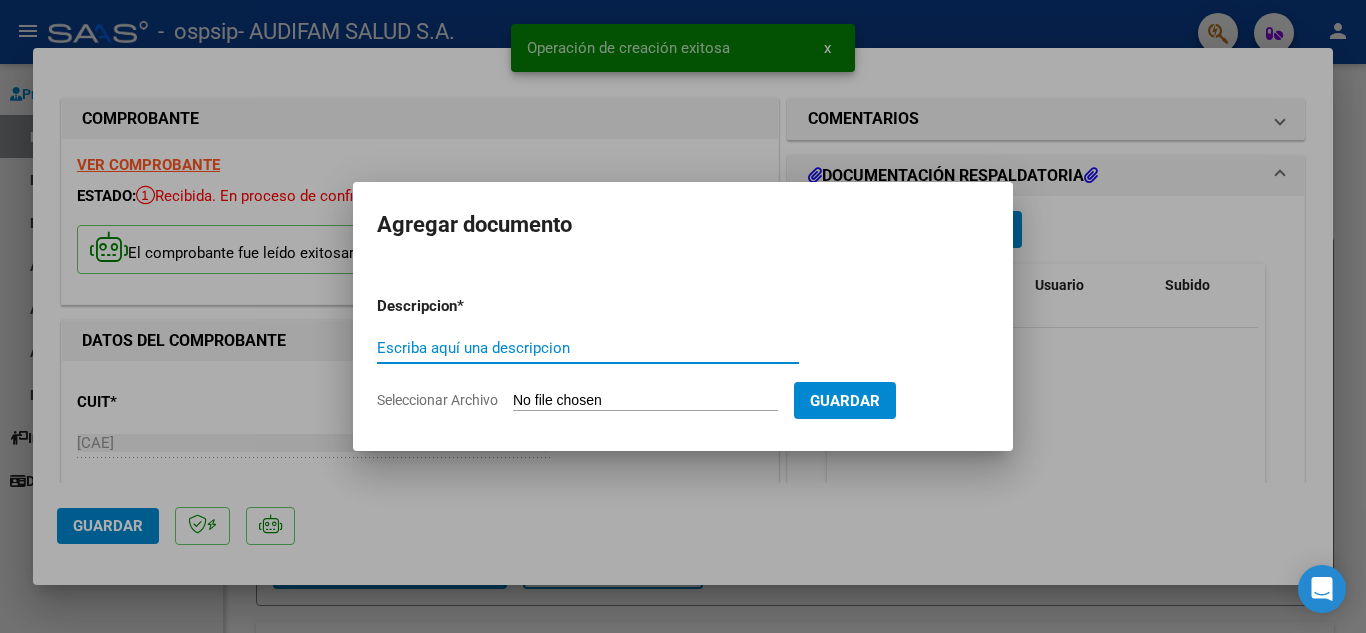 click on "Escriba aquí una descripcion" at bounding box center [588, 348] 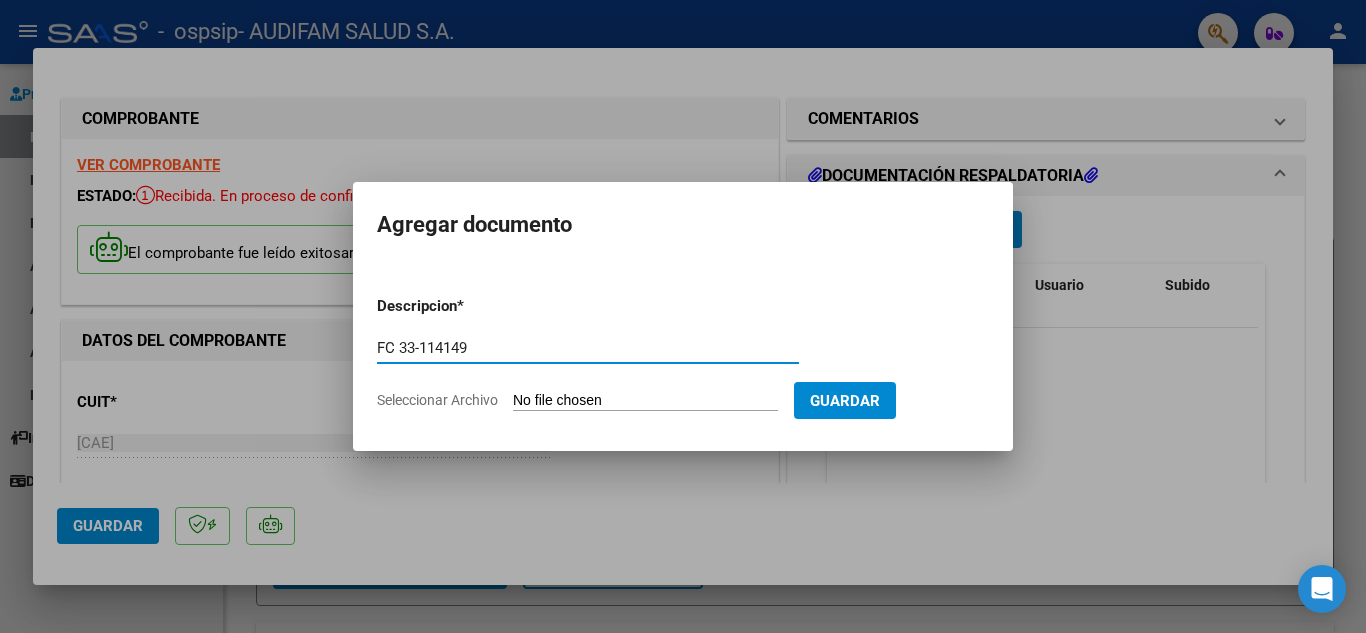 type on "FC 33-114149" 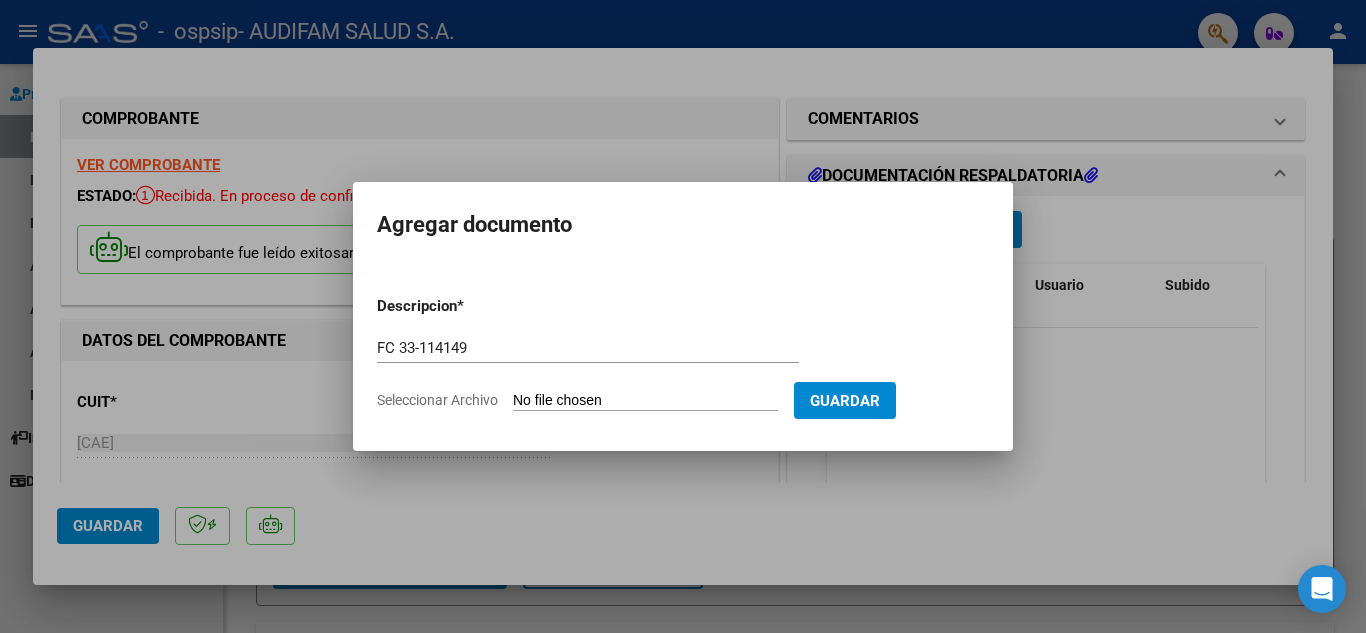 type on "C:\fakepath\FC 0033-00114149.pdf" 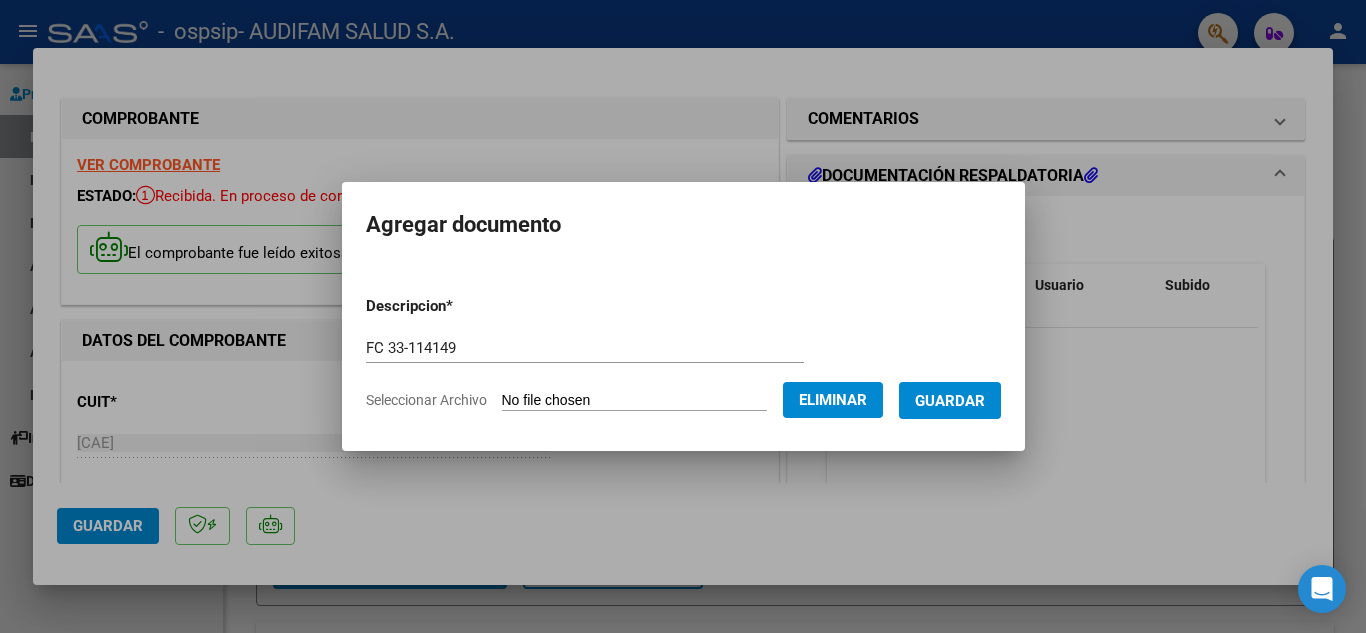 click on "Guardar" at bounding box center (950, 401) 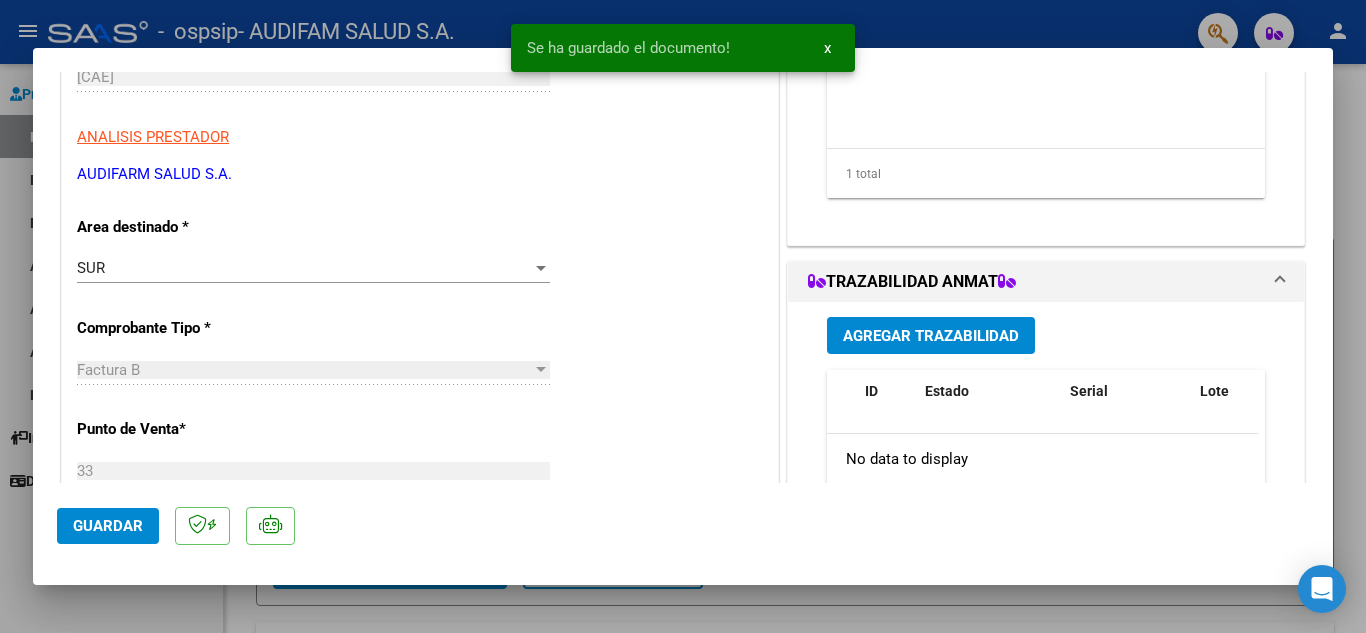 scroll, scrollTop: 412, scrollLeft: 0, axis: vertical 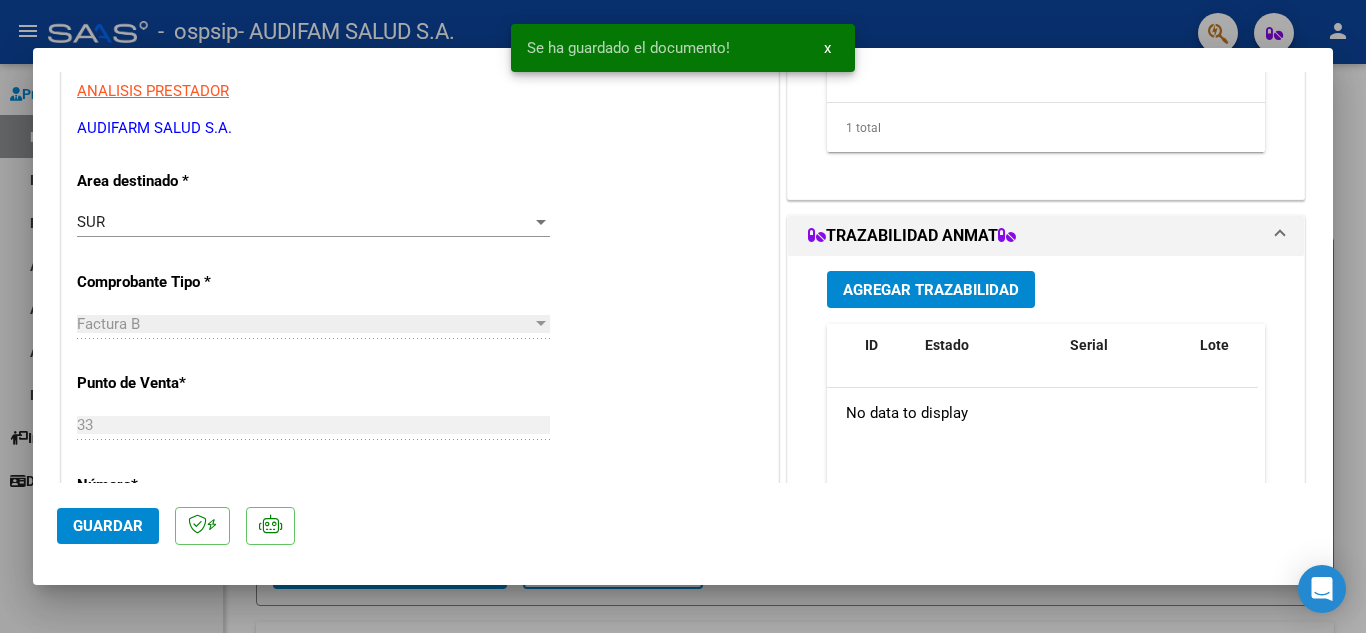 click on "Agregar Trazabilidad" at bounding box center (931, 290) 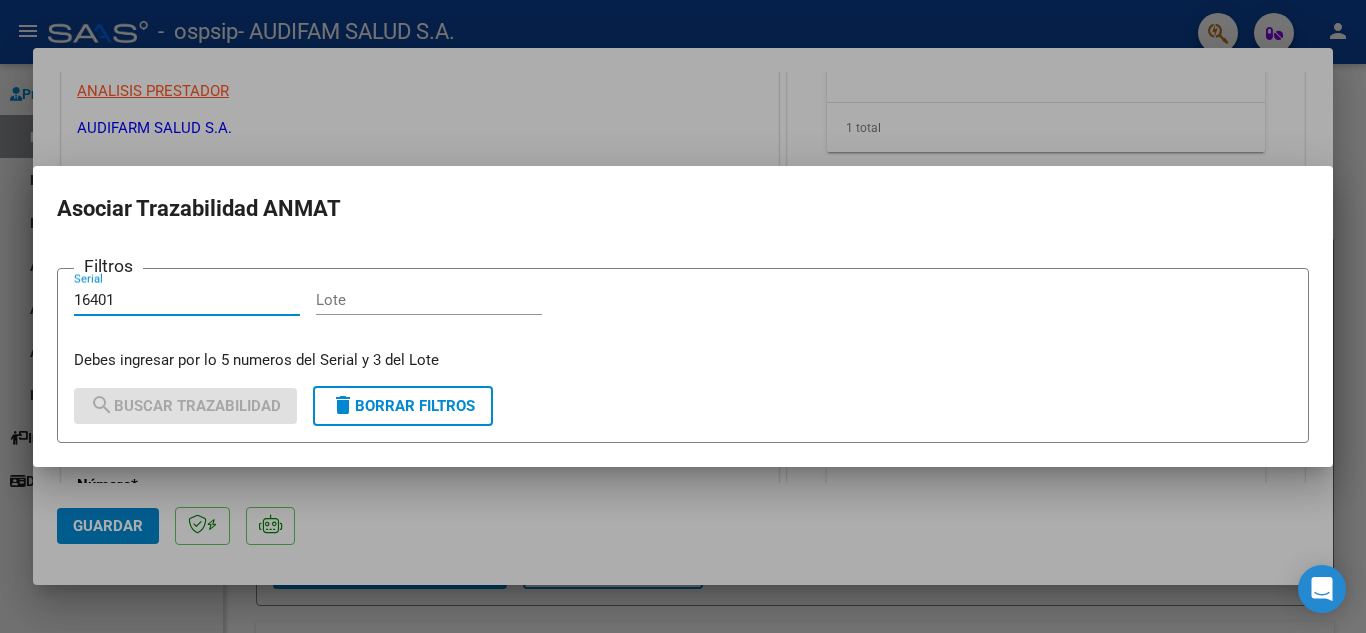 type on "16401" 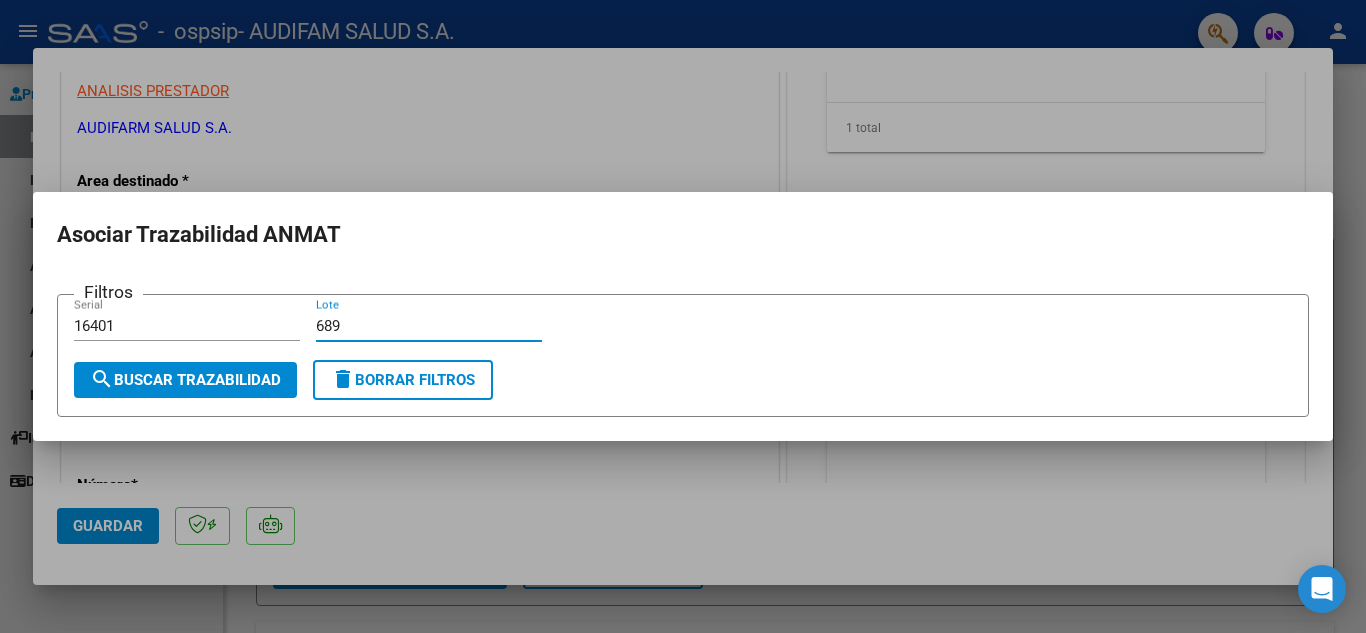 type on "689" 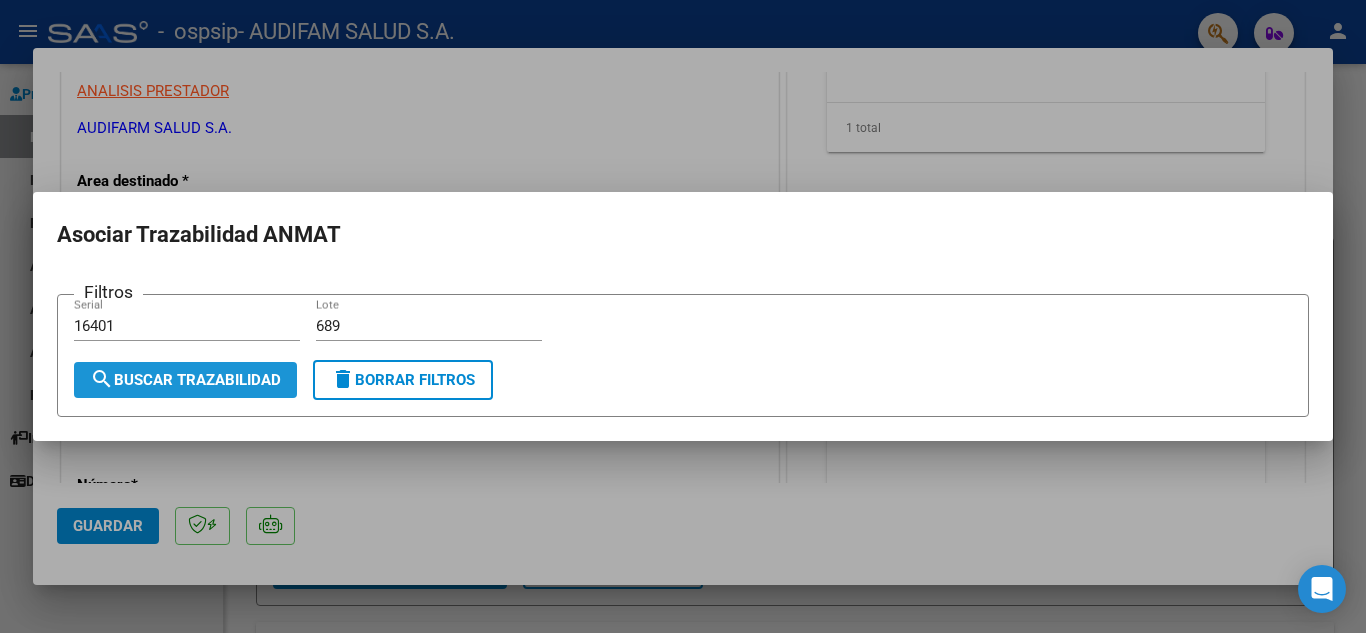 click on "search  Buscar Trazabilidad" at bounding box center [185, 380] 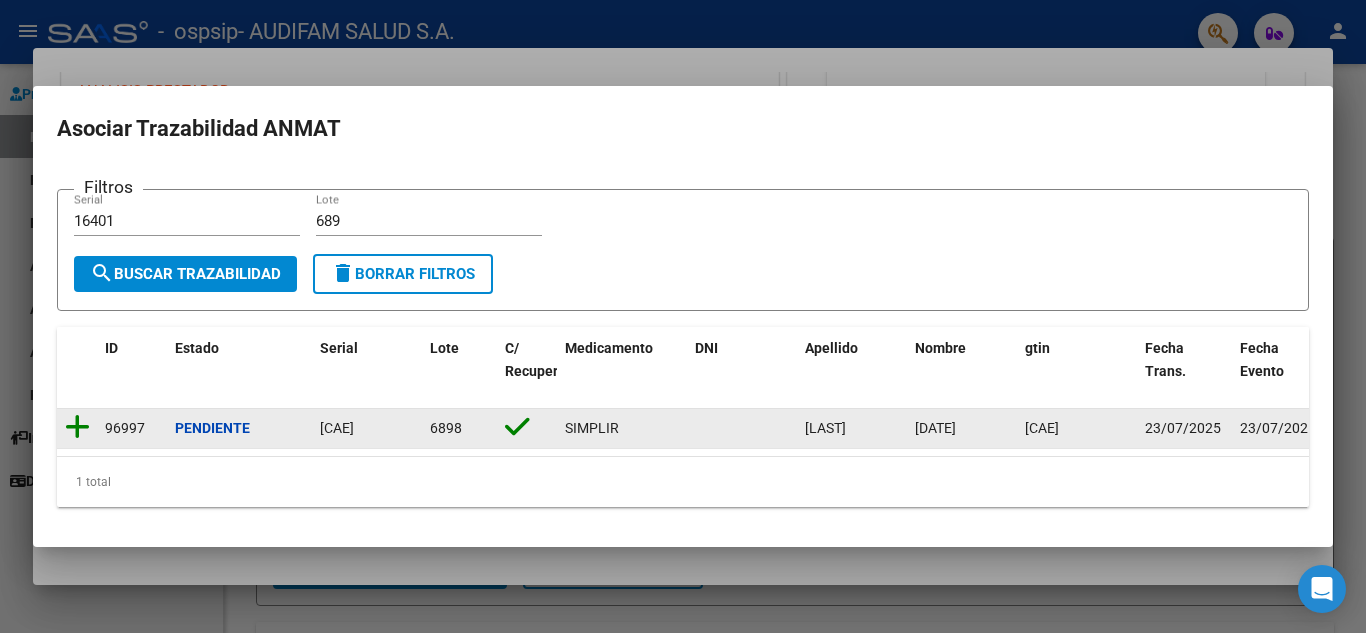 click 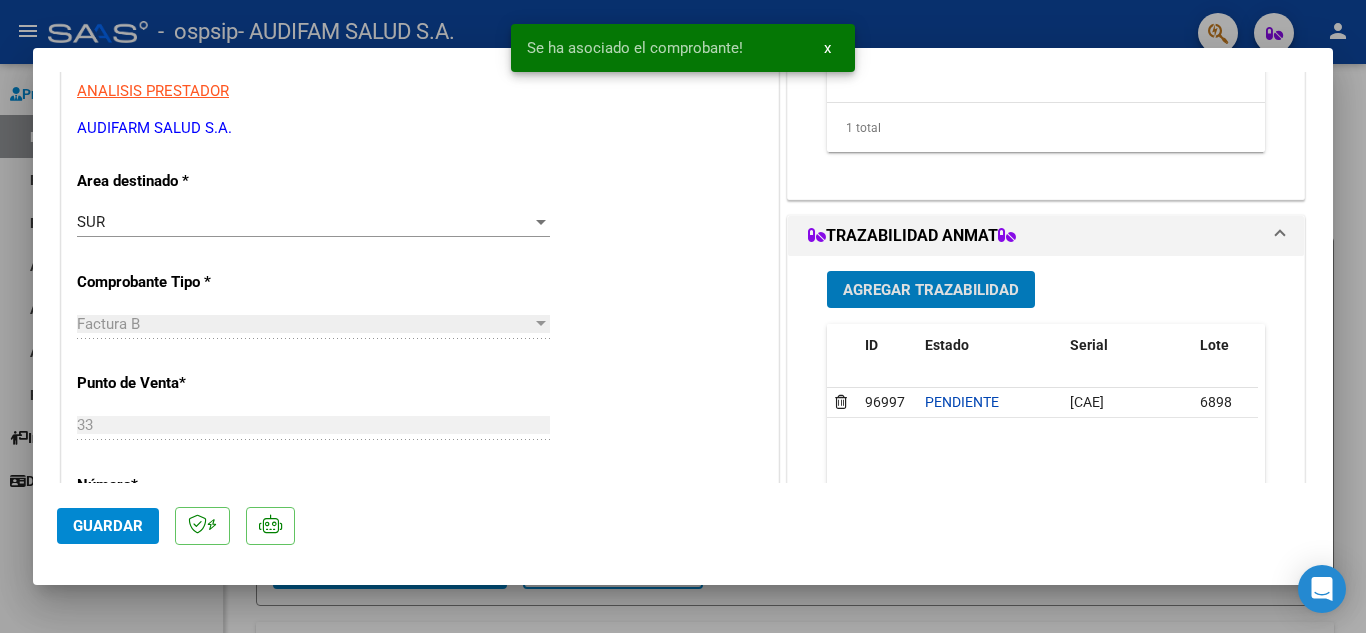 click on "Guardar" 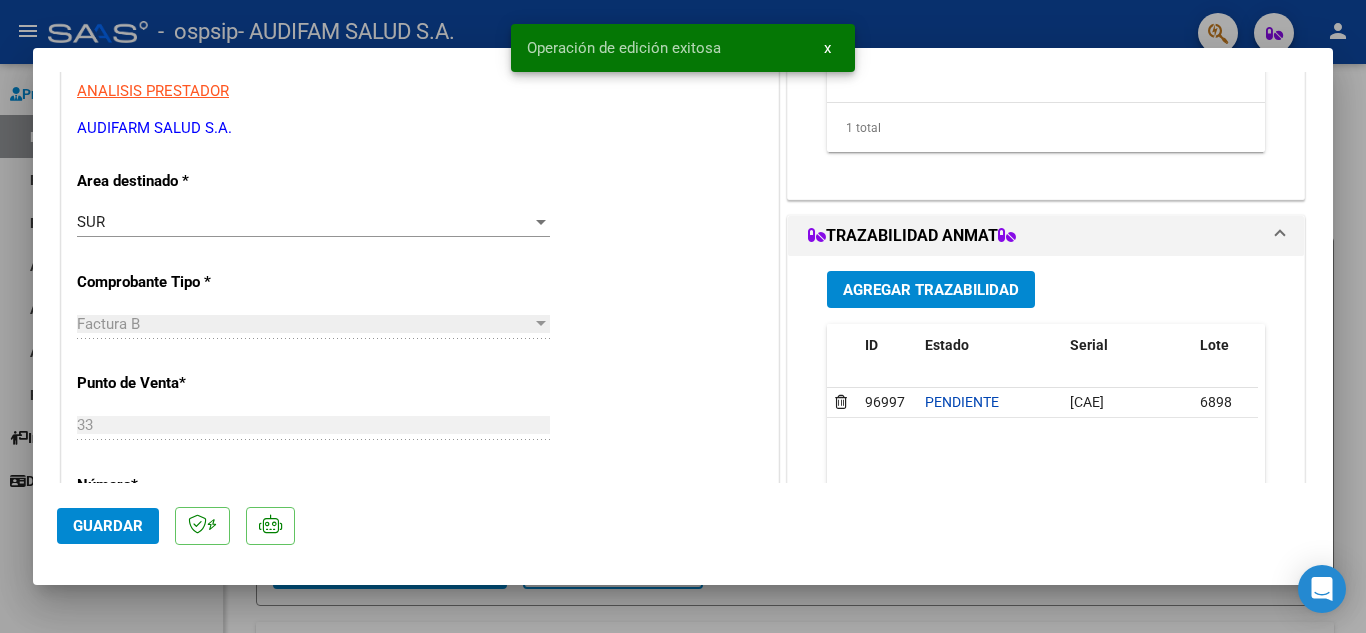 click at bounding box center (683, 316) 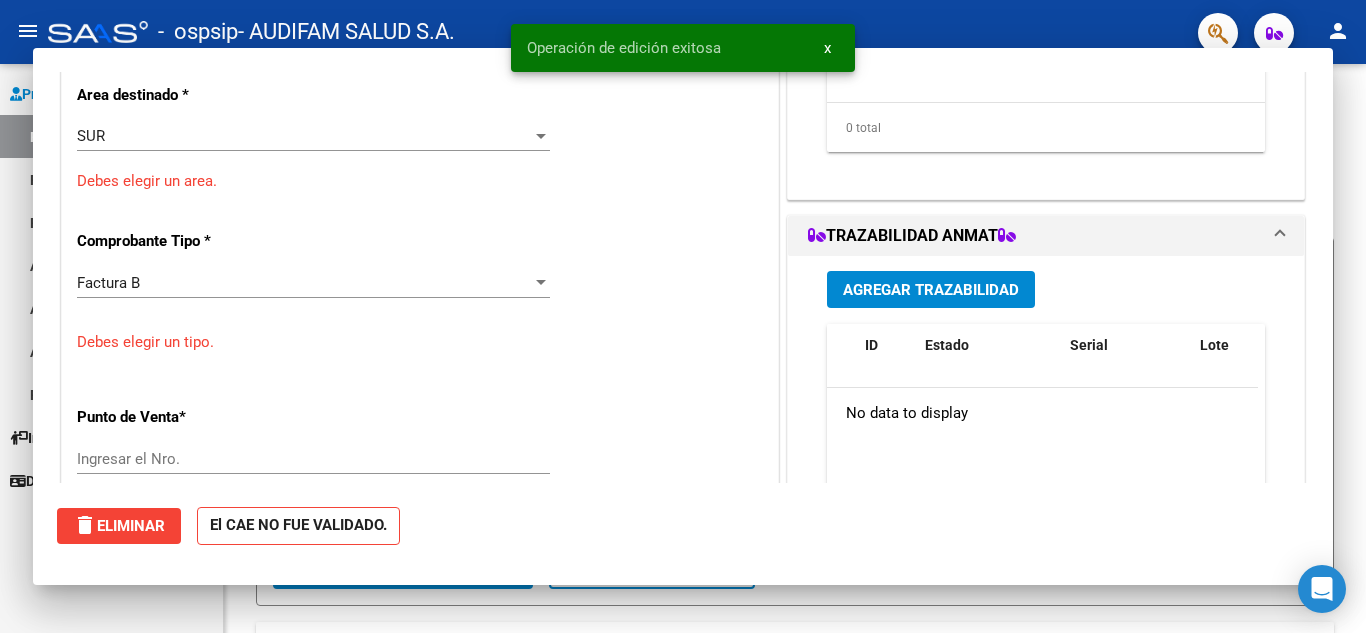 scroll, scrollTop: 0, scrollLeft: 0, axis: both 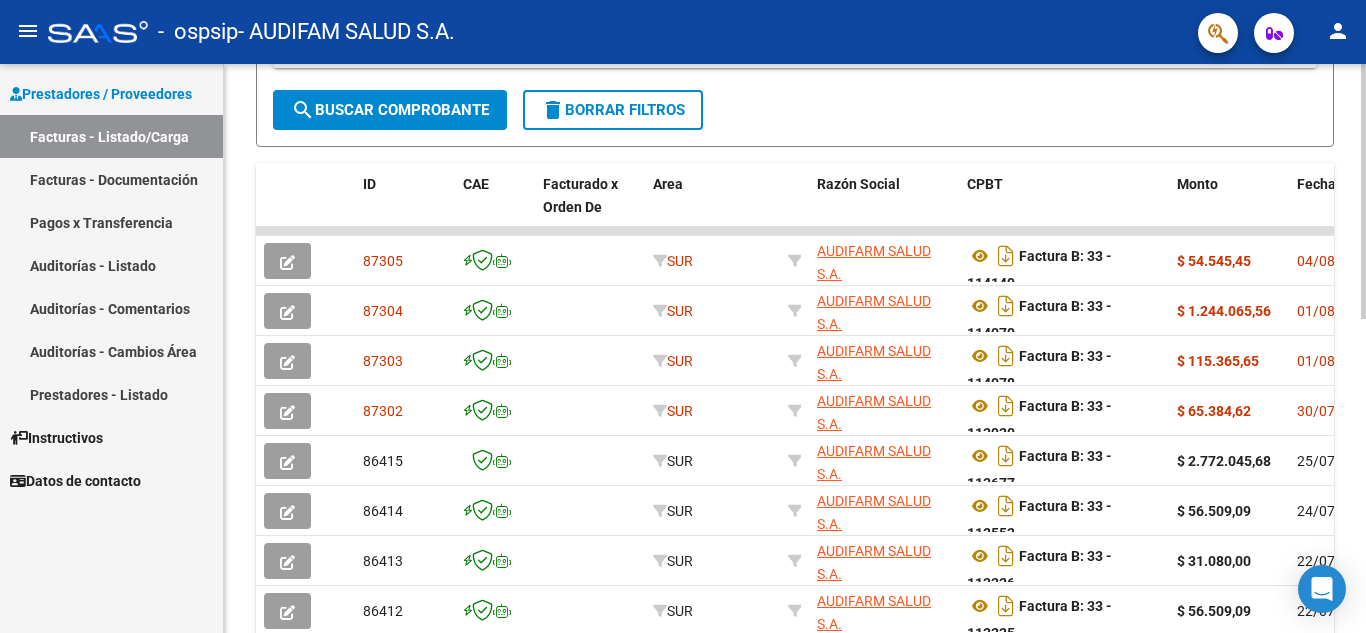 click 